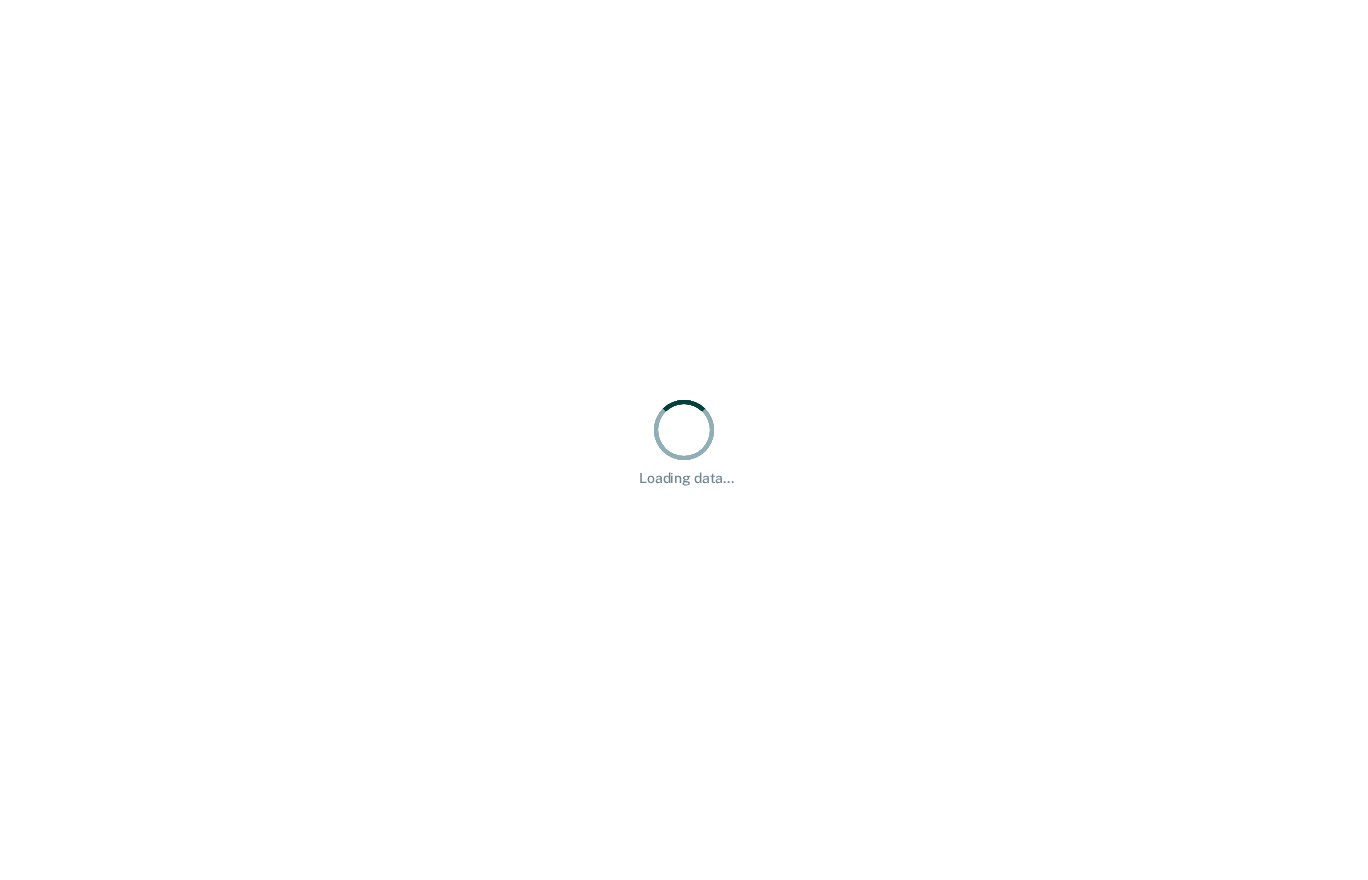 scroll, scrollTop: 0, scrollLeft: 0, axis: both 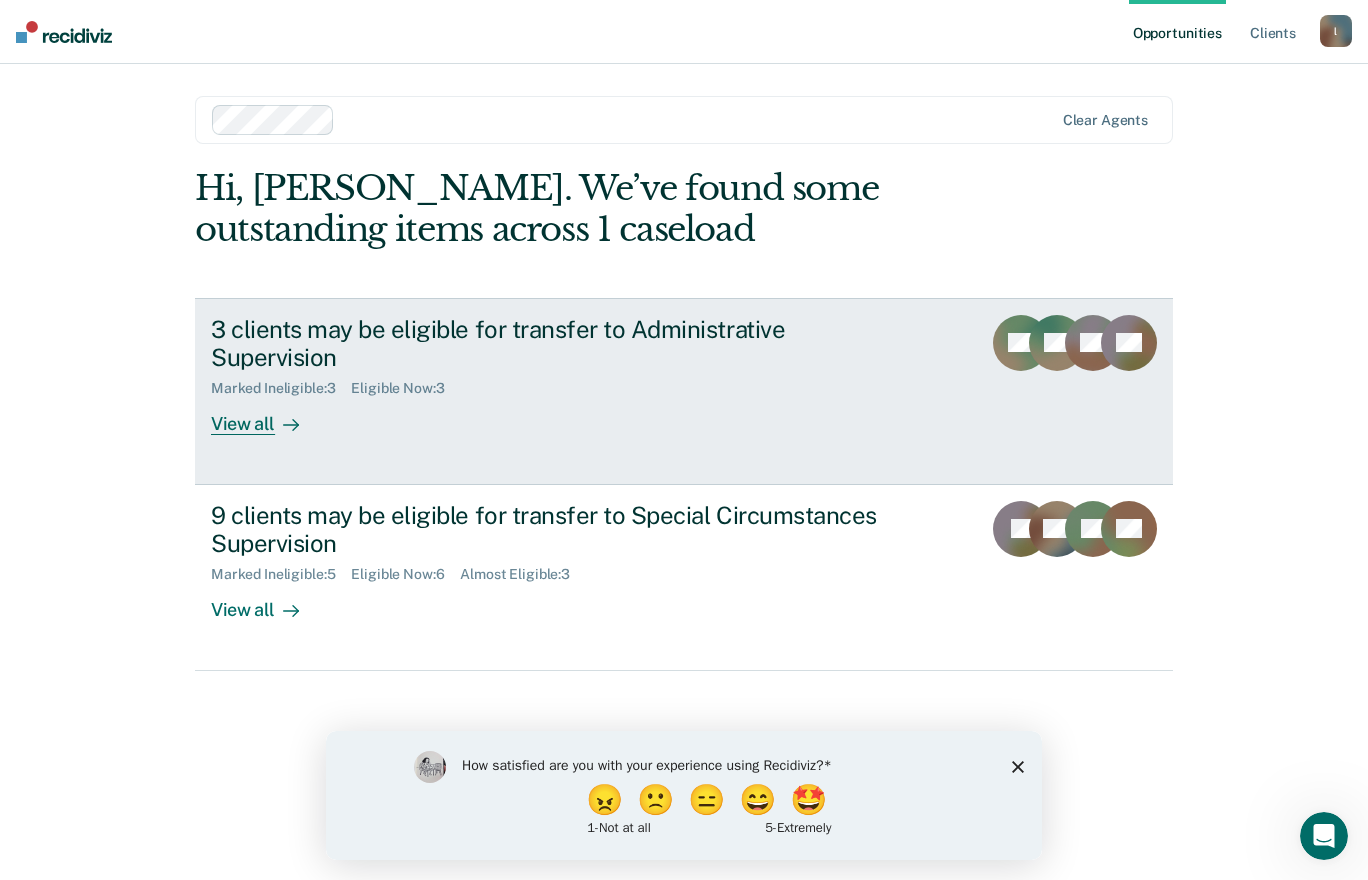click on "3 clients may be eligible for transfer to Administrative Supervision Marked Ineligible :  3 Eligible Now :  3 View all" at bounding box center (586, 375) 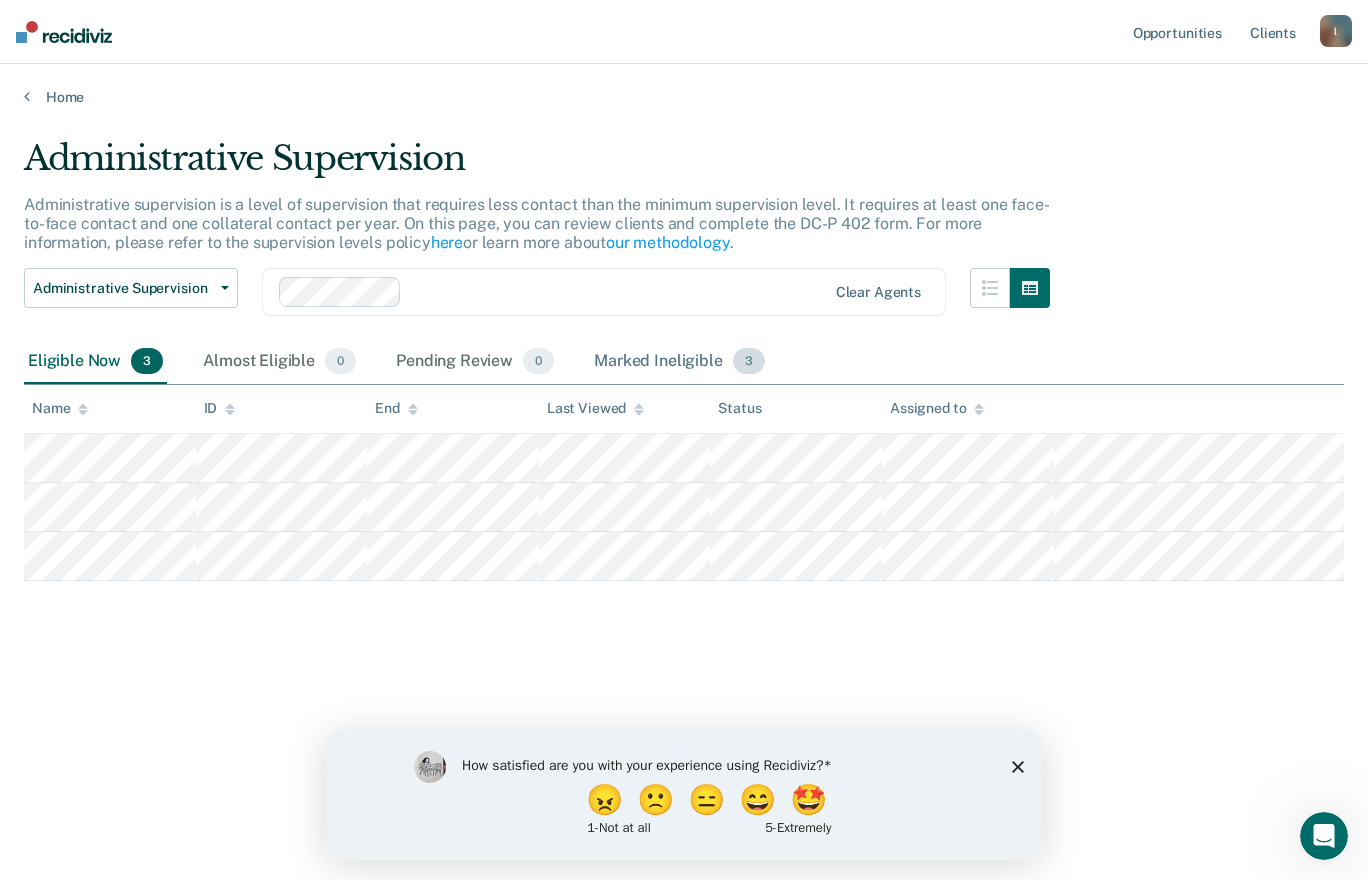 click on "Marked Ineligible 3" at bounding box center (679, 362) 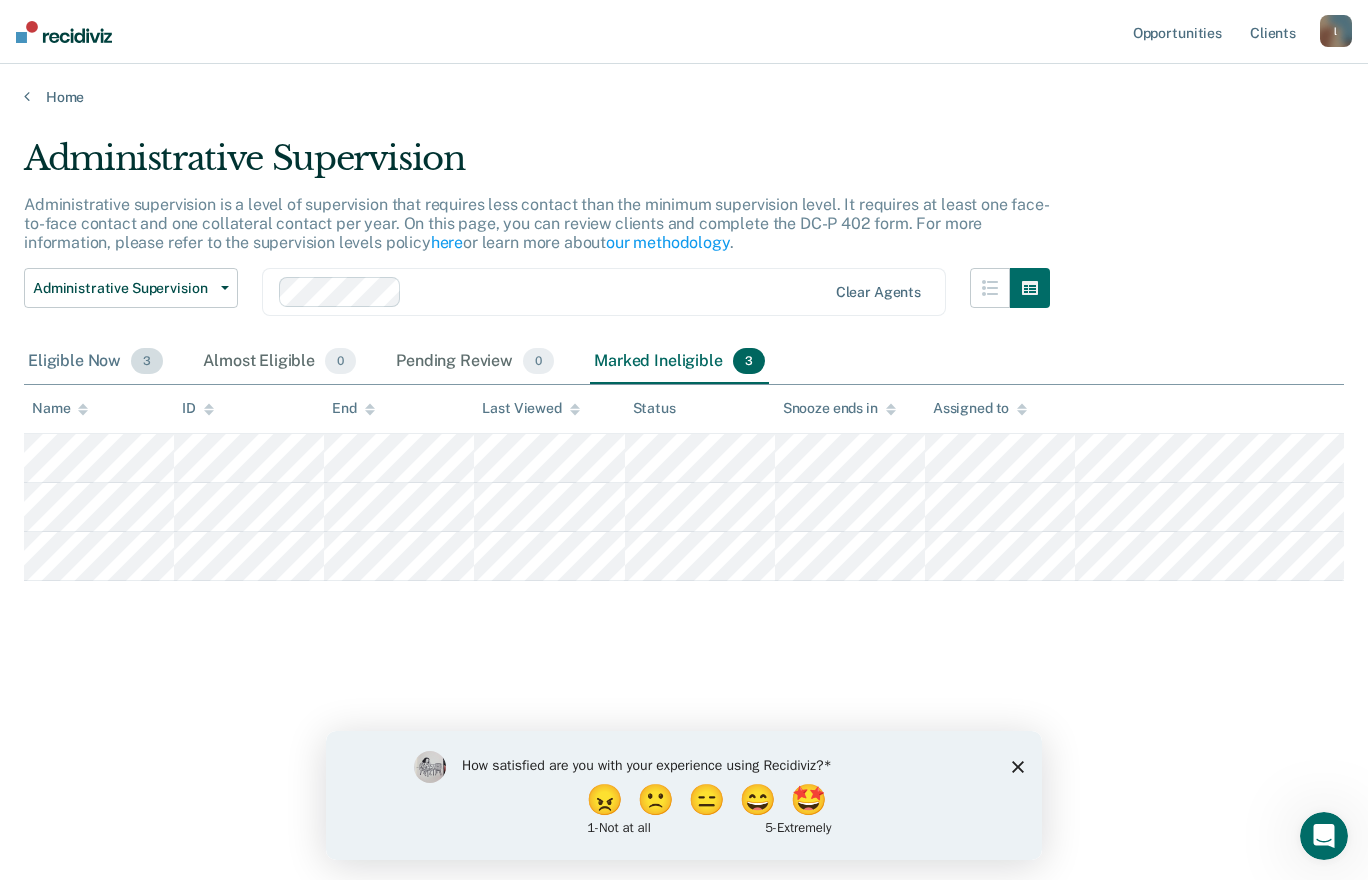 click on "Eligible Now 3" at bounding box center [95, 362] 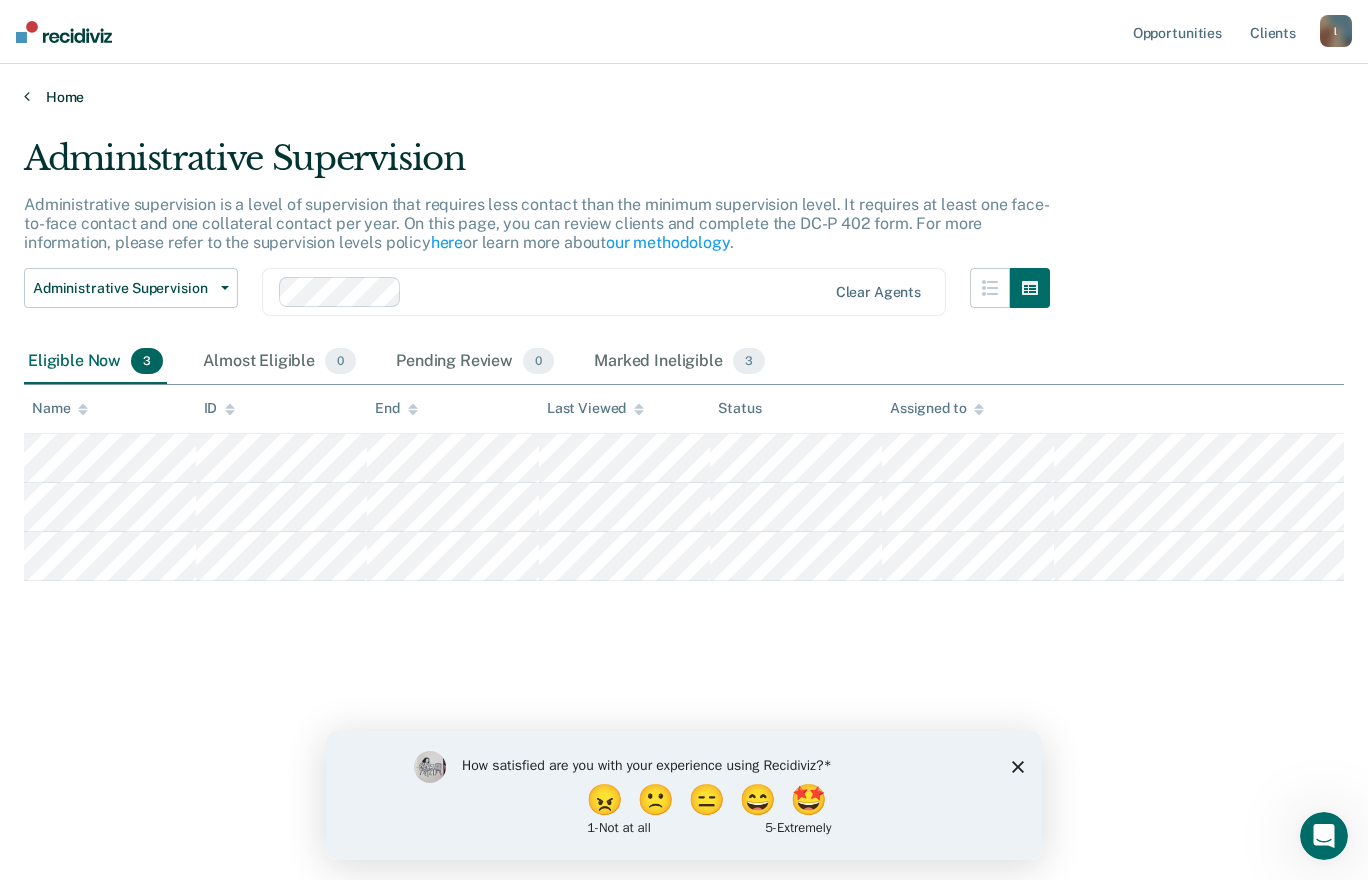 click on "Home" at bounding box center [684, 97] 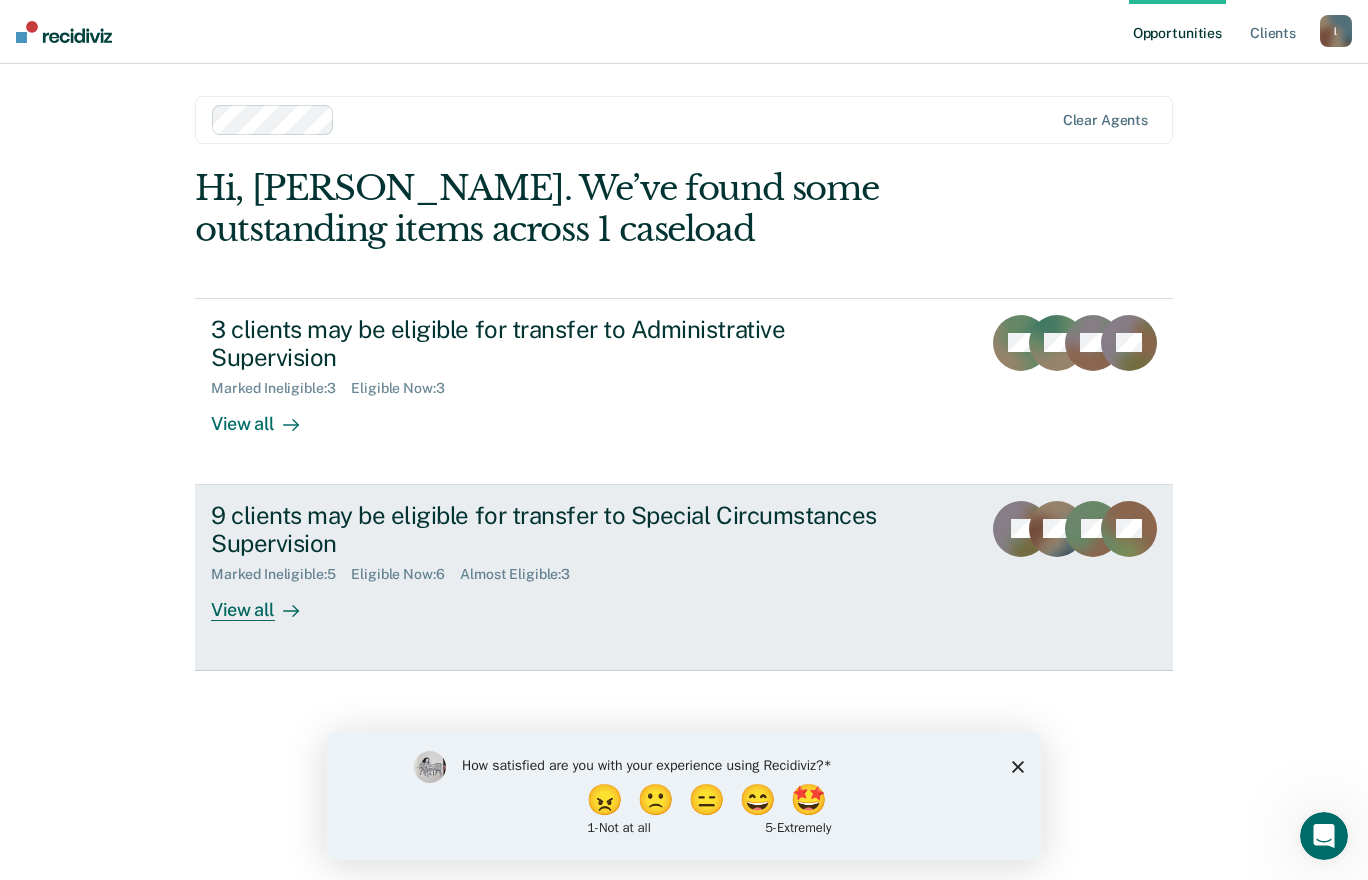 click on "9 clients may be eligible for transfer to Special Circumstances Supervision" at bounding box center [562, 530] 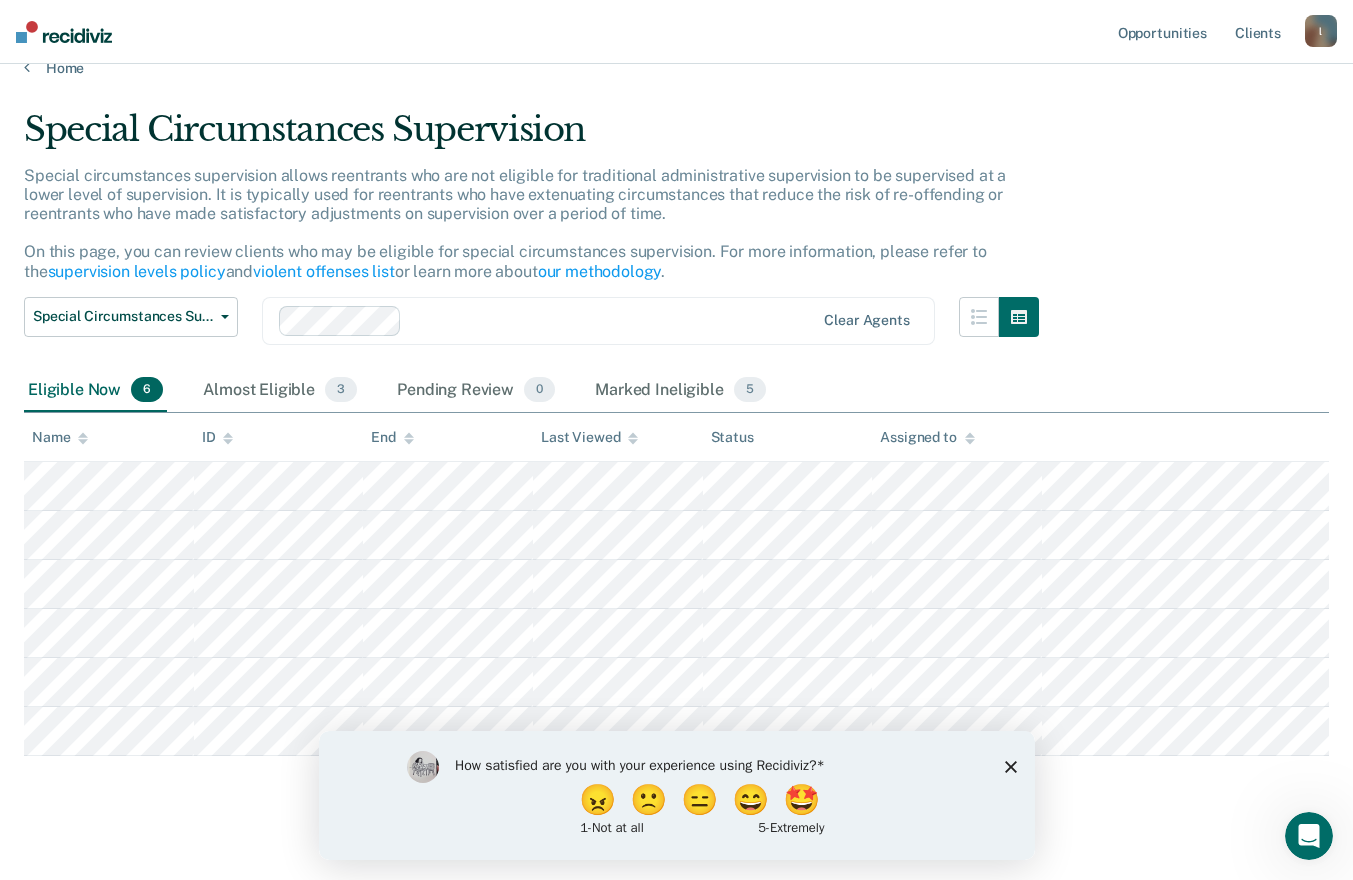 scroll, scrollTop: 49, scrollLeft: 0, axis: vertical 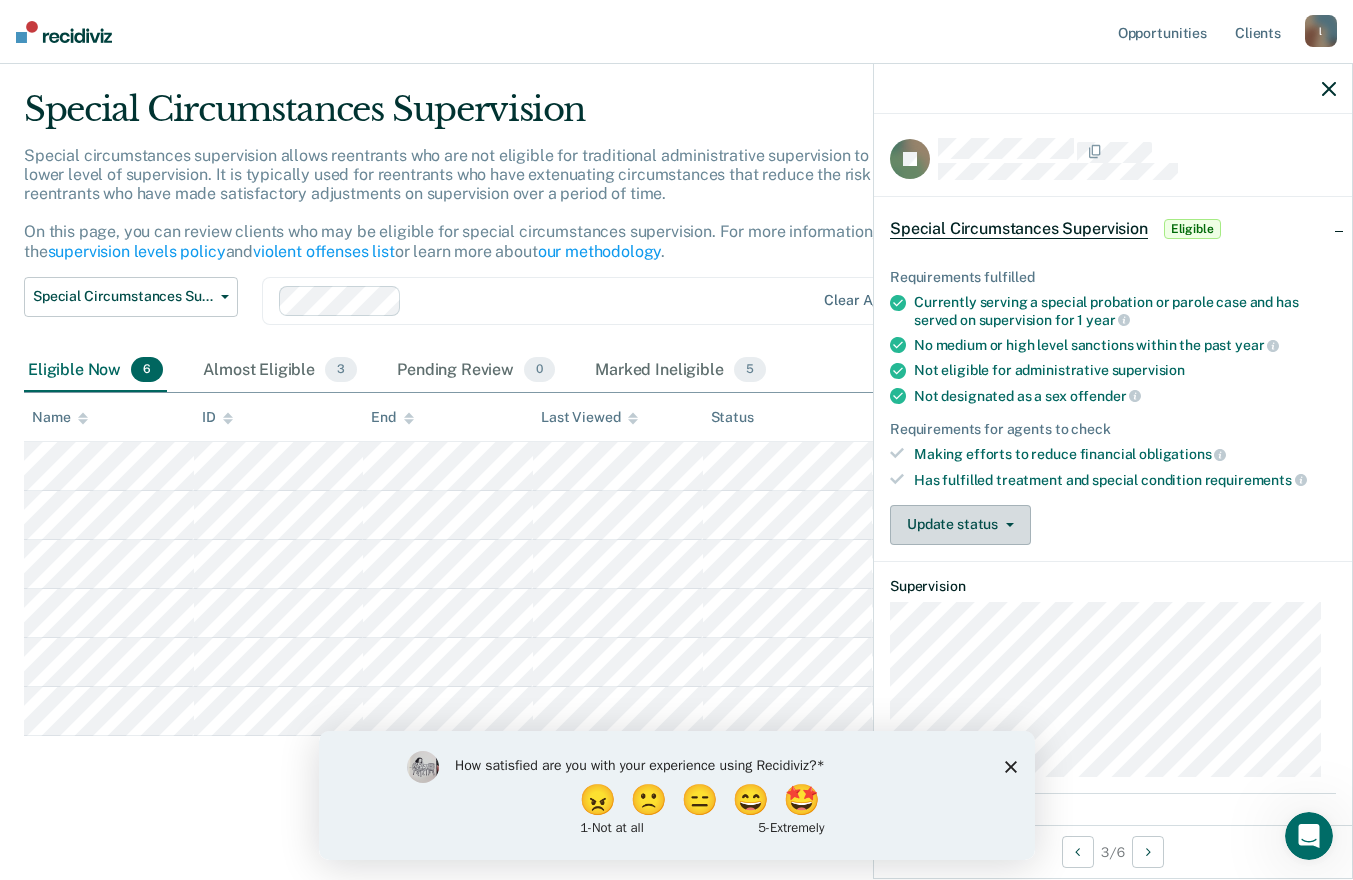 click on "Update status" at bounding box center [960, 525] 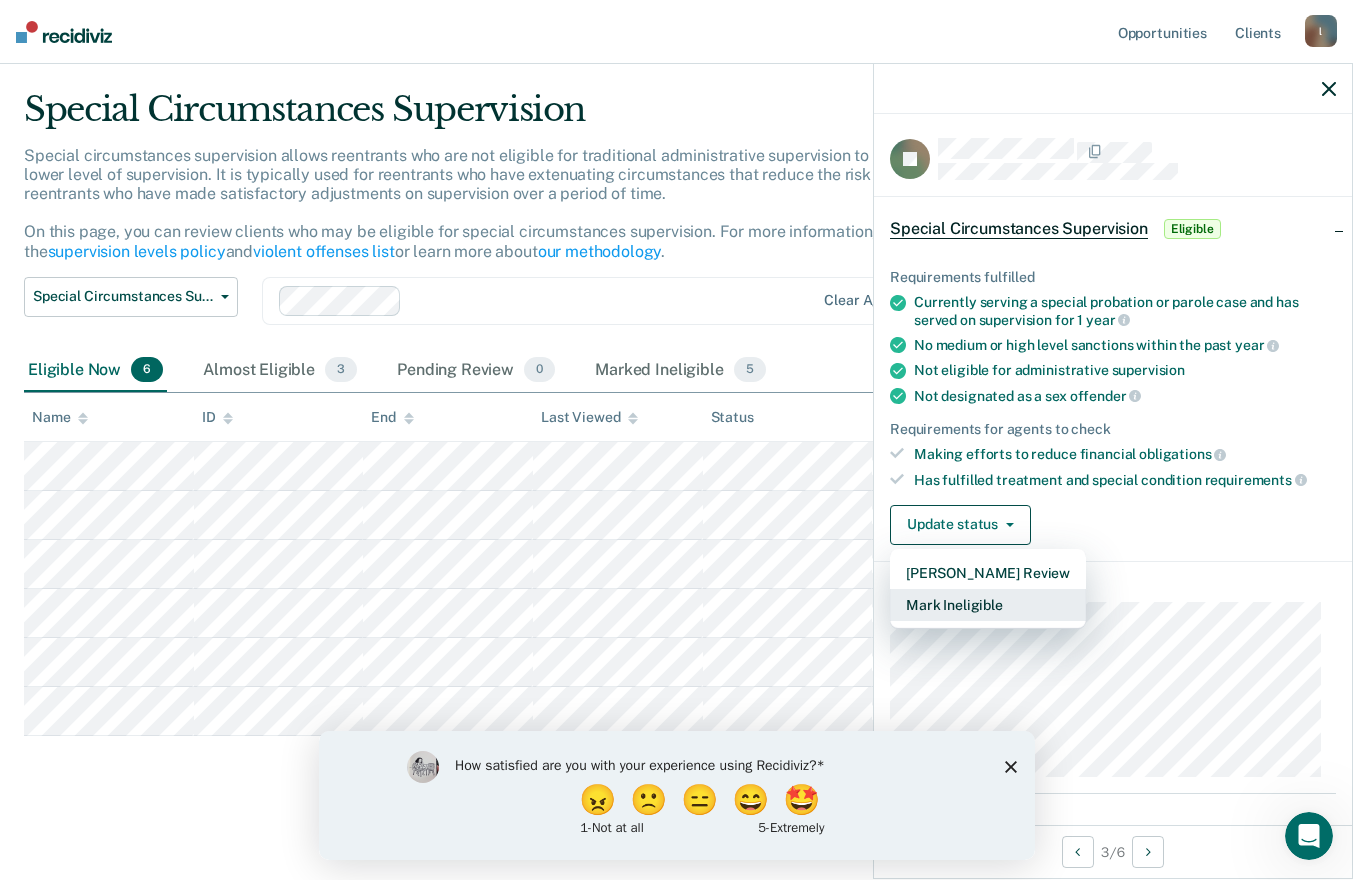 click on "Mark Ineligible" at bounding box center (988, 605) 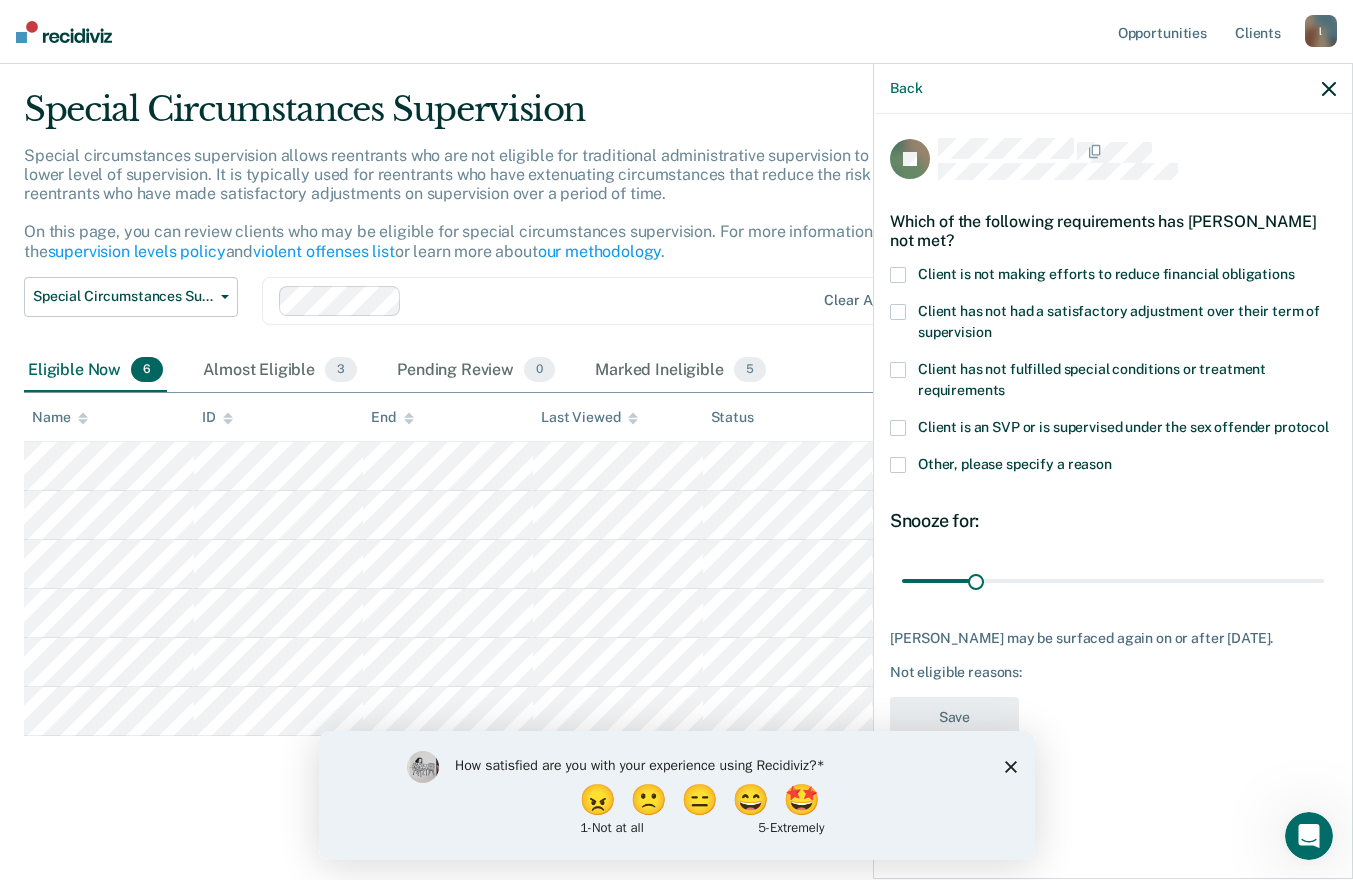 click on "Client has not fulfilled special conditions or treatment requirements" at bounding box center [1113, 383] 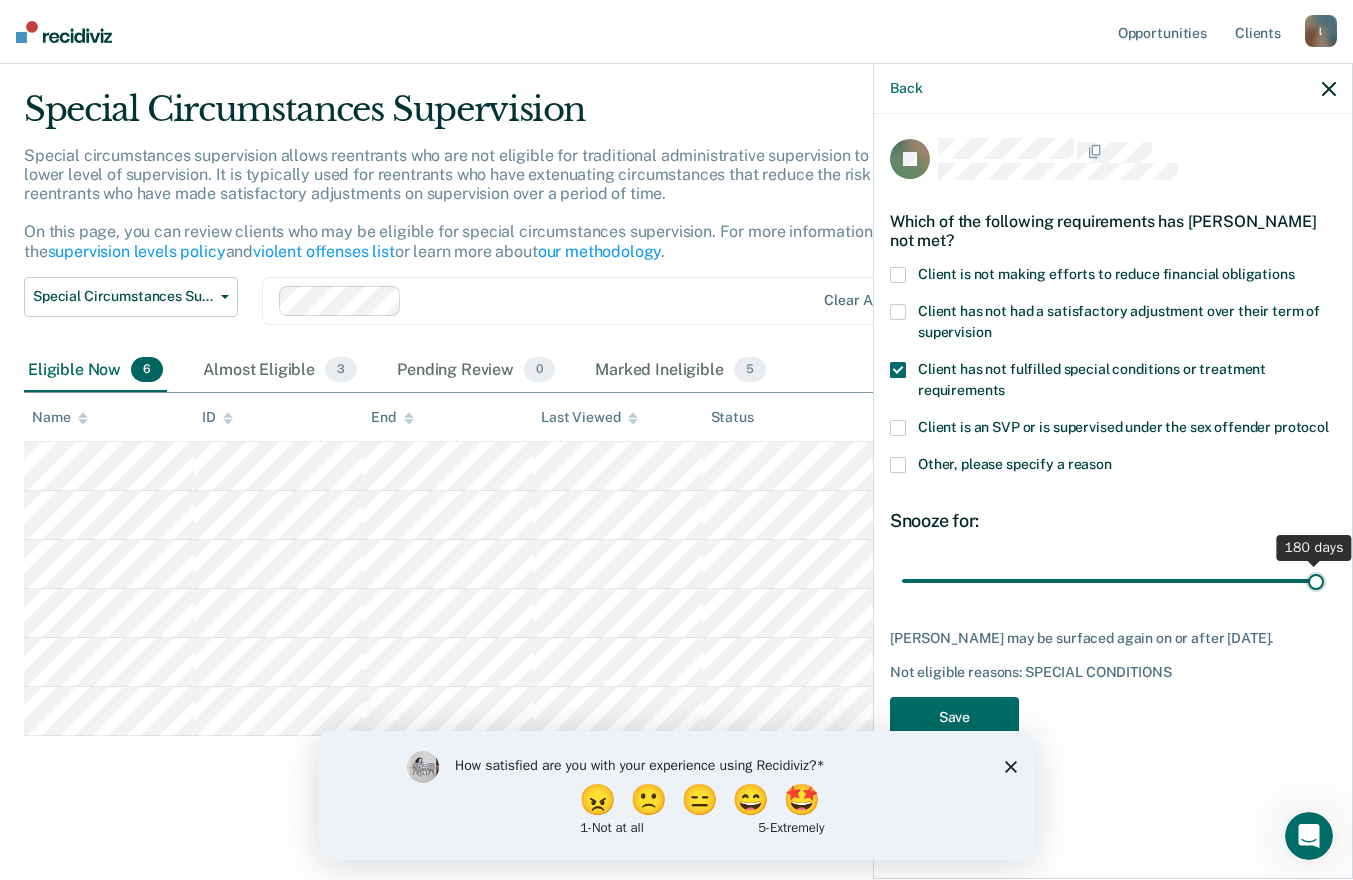 drag, startPoint x: 976, startPoint y: 580, endPoint x: 1370, endPoint y: 557, distance: 394.67075 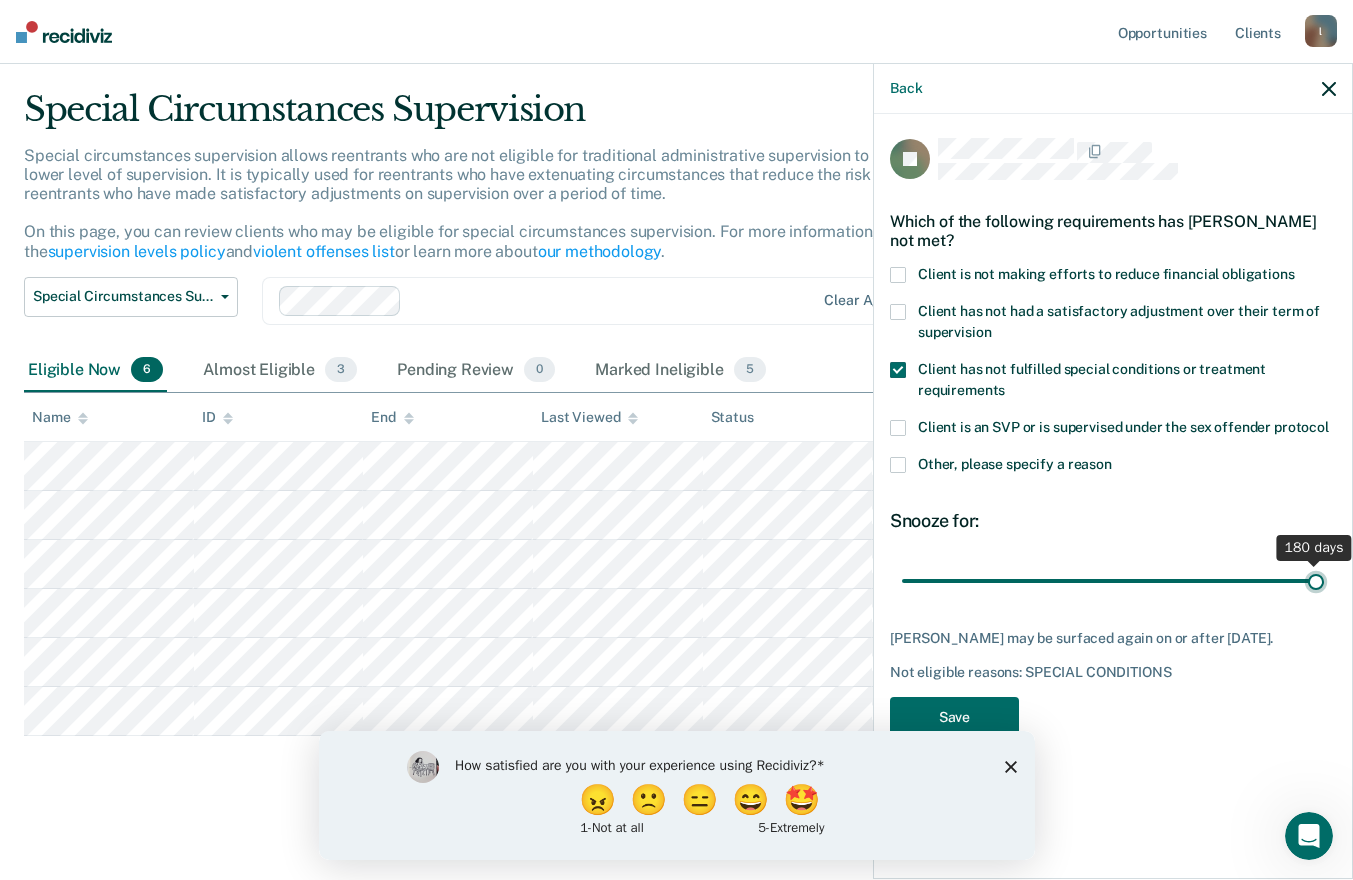 type on "180" 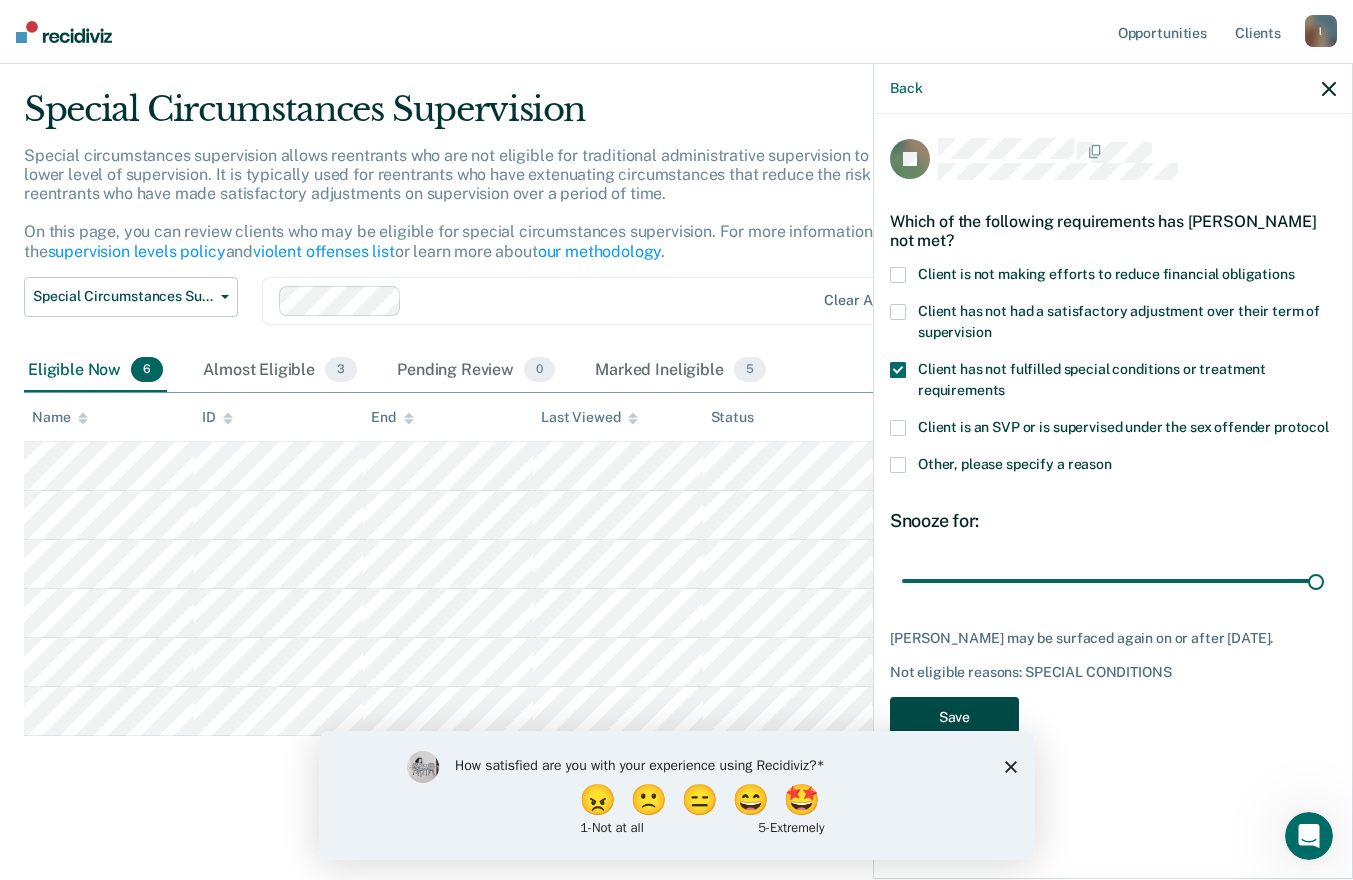 click on "Save" at bounding box center (954, 717) 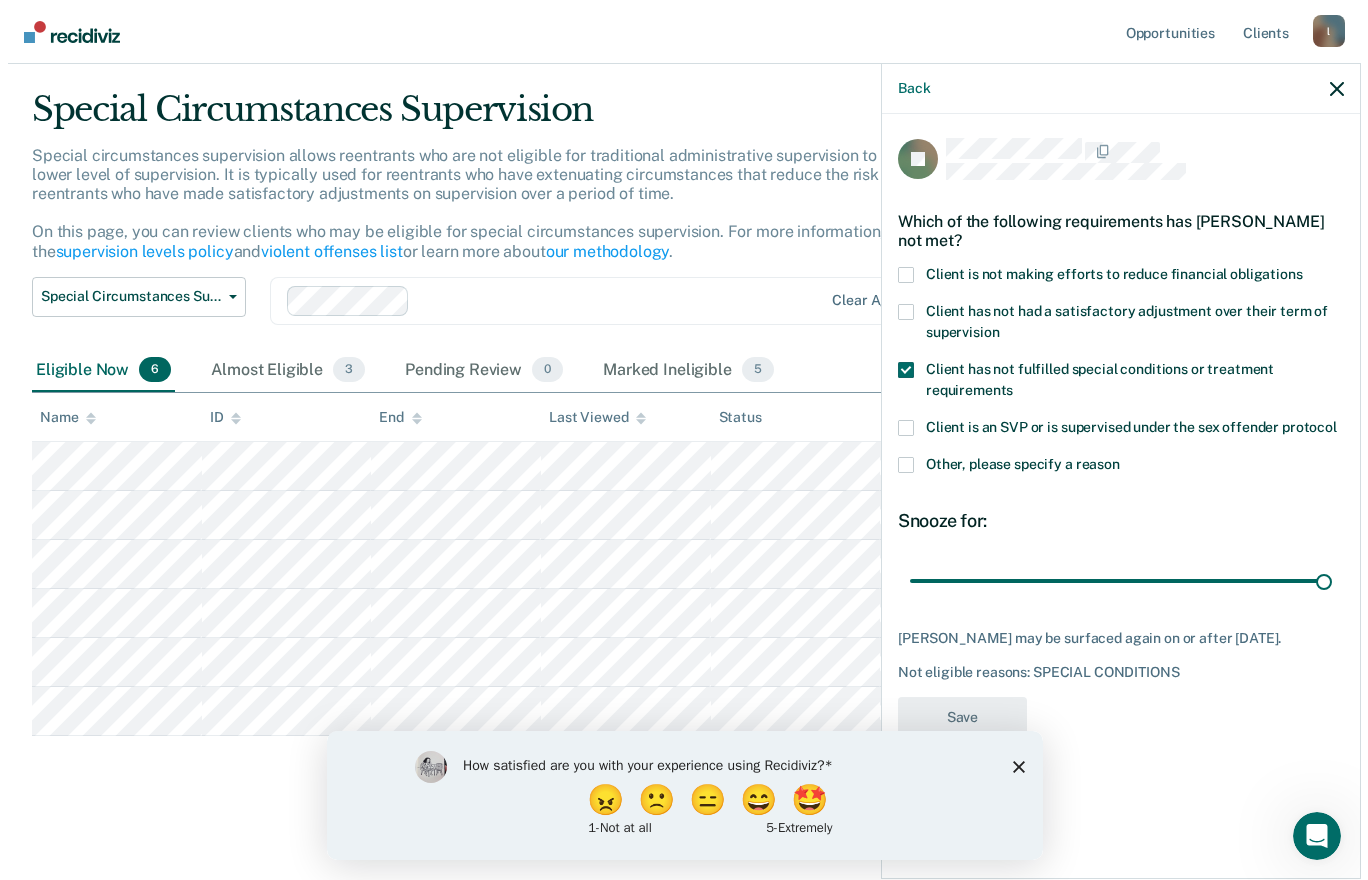 scroll, scrollTop: 0, scrollLeft: 0, axis: both 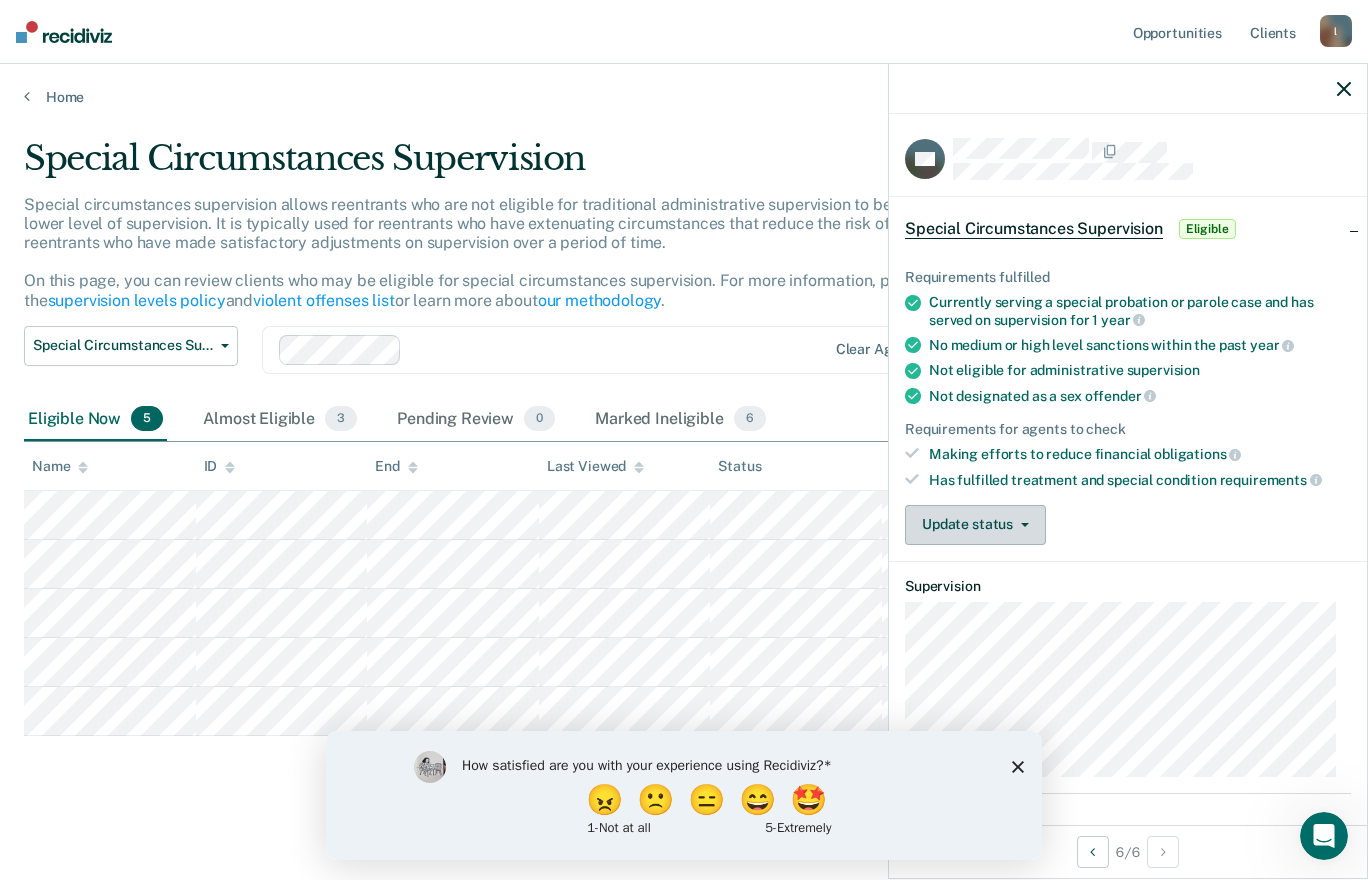 click on "Update status" at bounding box center (975, 525) 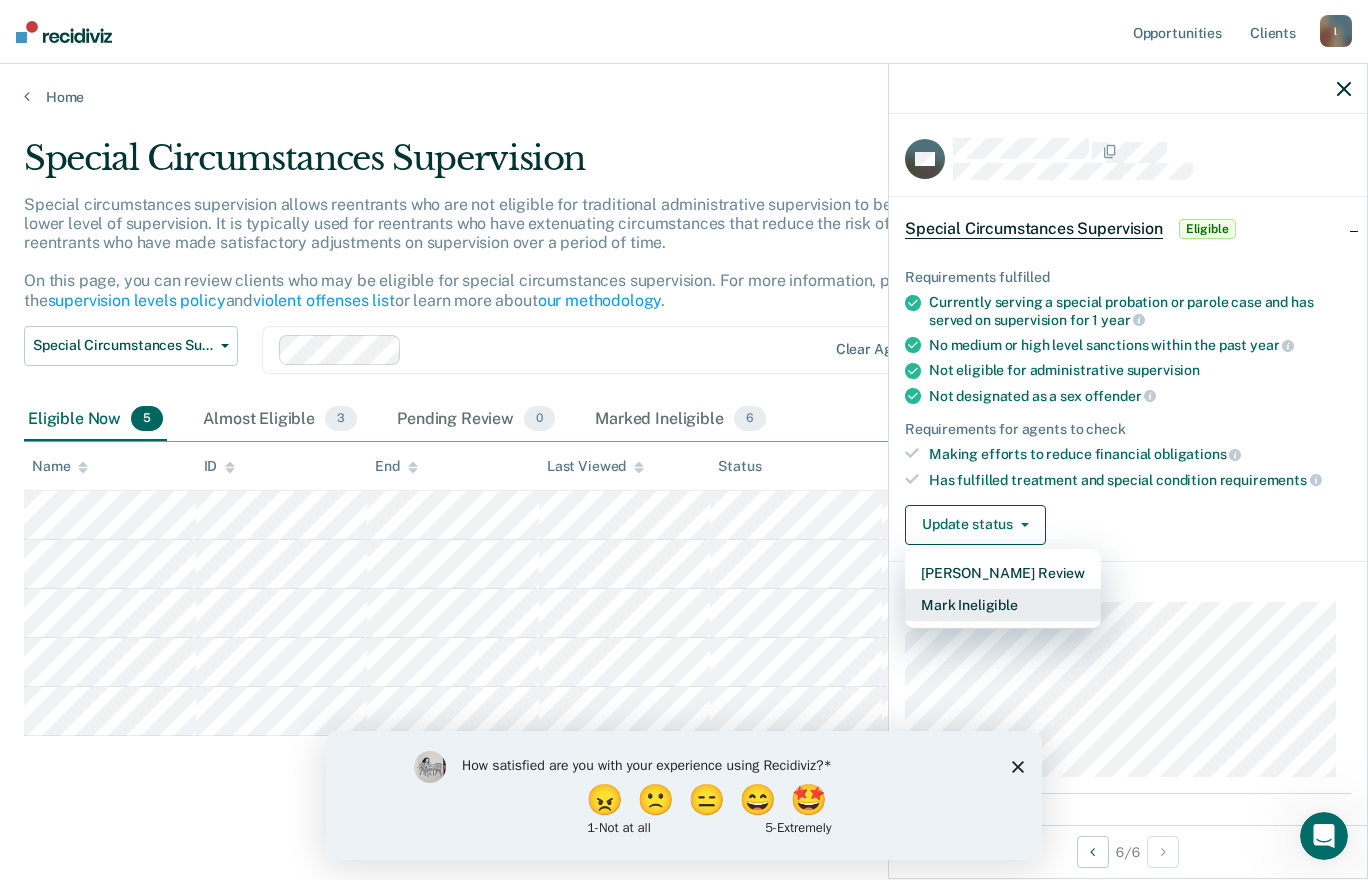 click on "Mark Ineligible" at bounding box center (1003, 605) 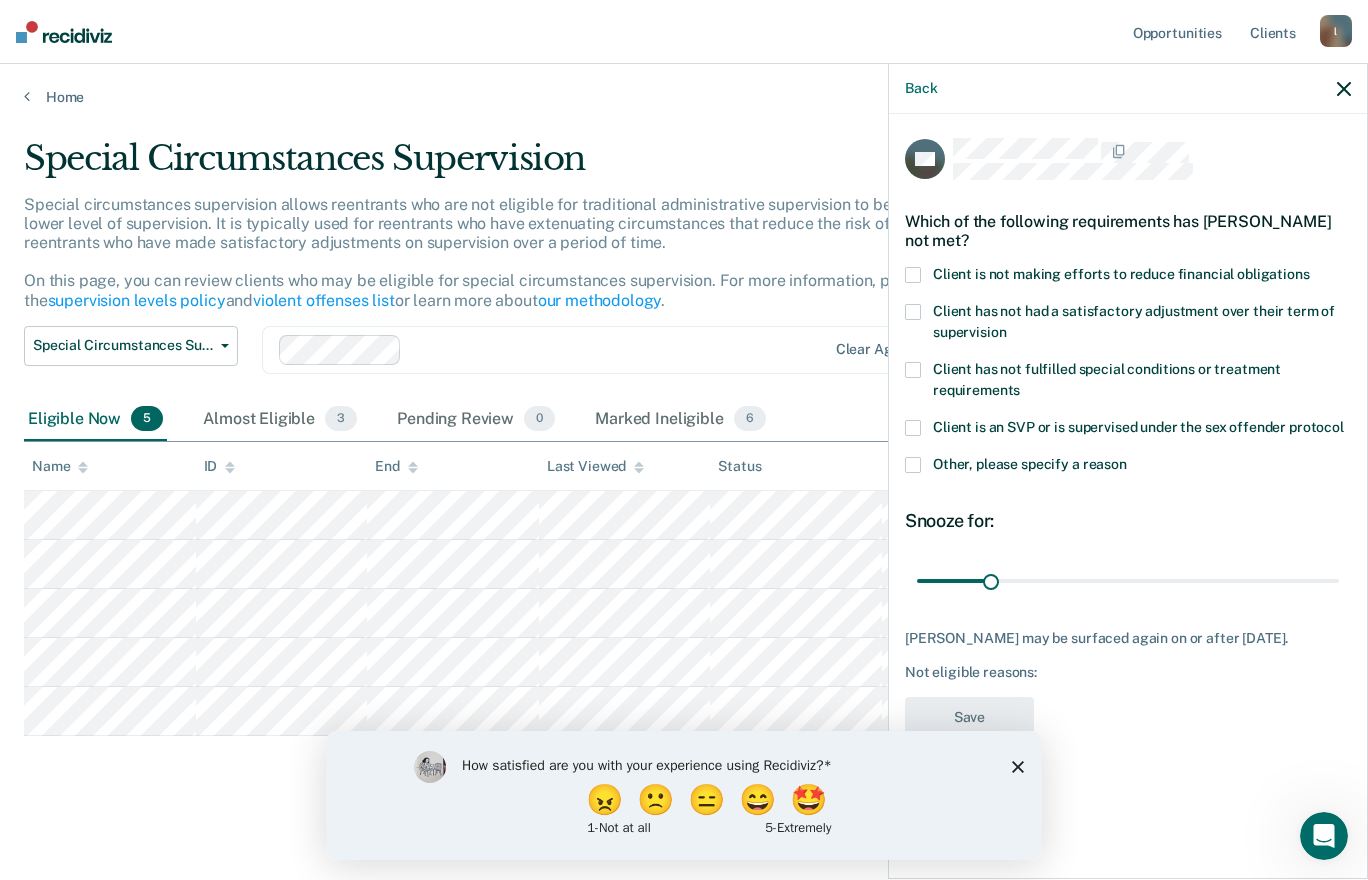 click at bounding box center (913, 370) 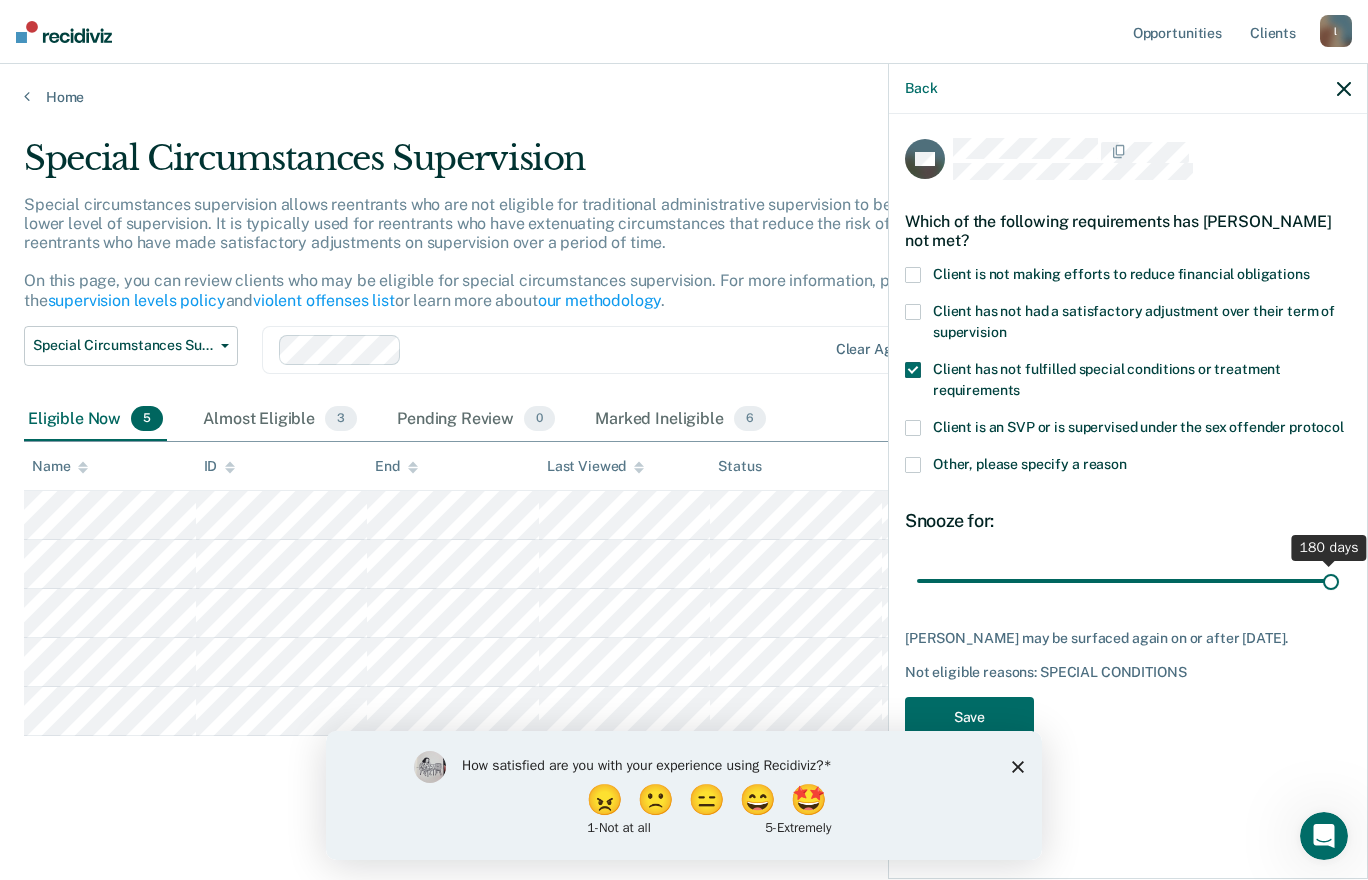 drag, startPoint x: 987, startPoint y: 580, endPoint x: 1370, endPoint y: 612, distance: 384.3345 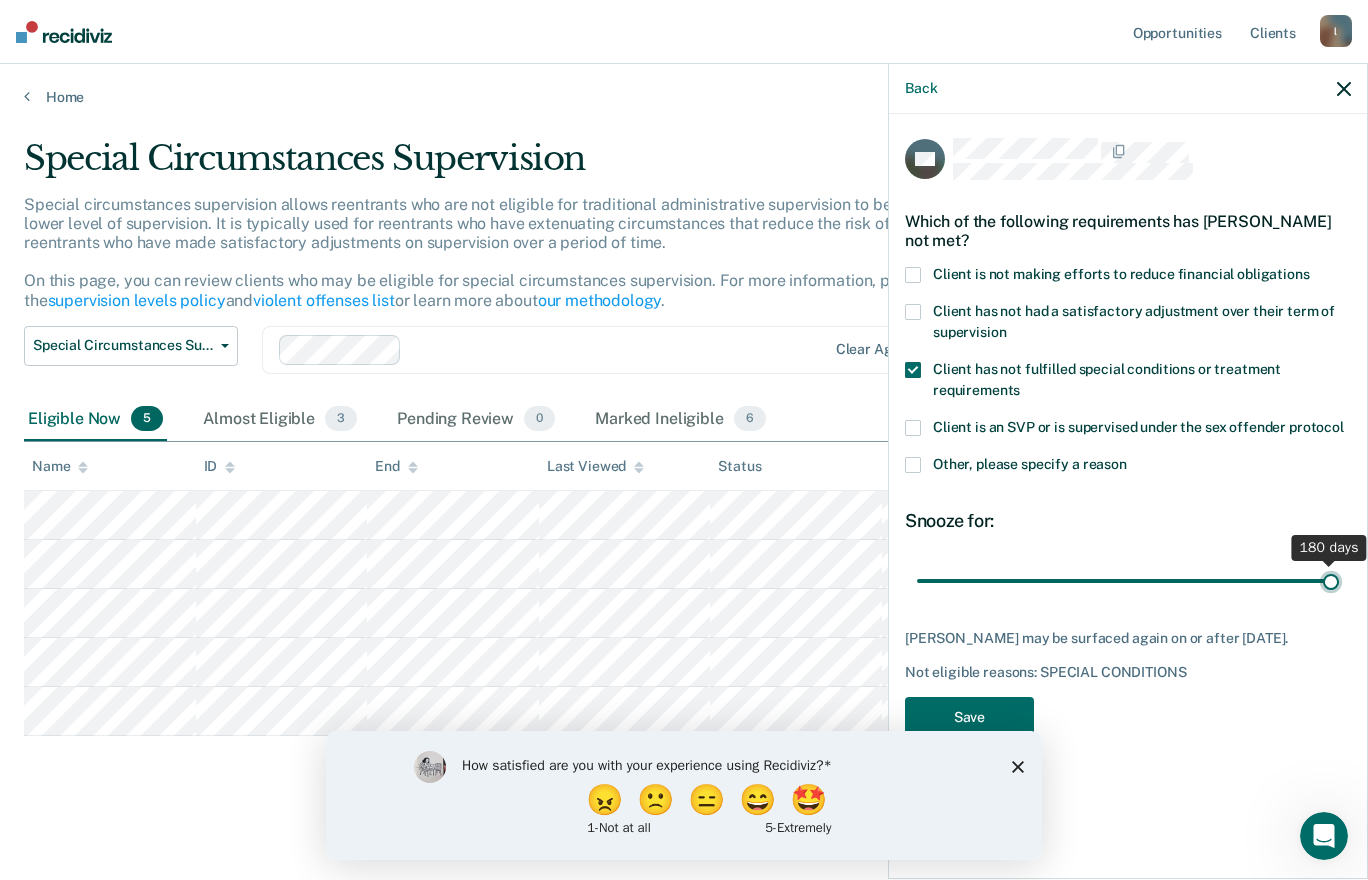 type on "180" 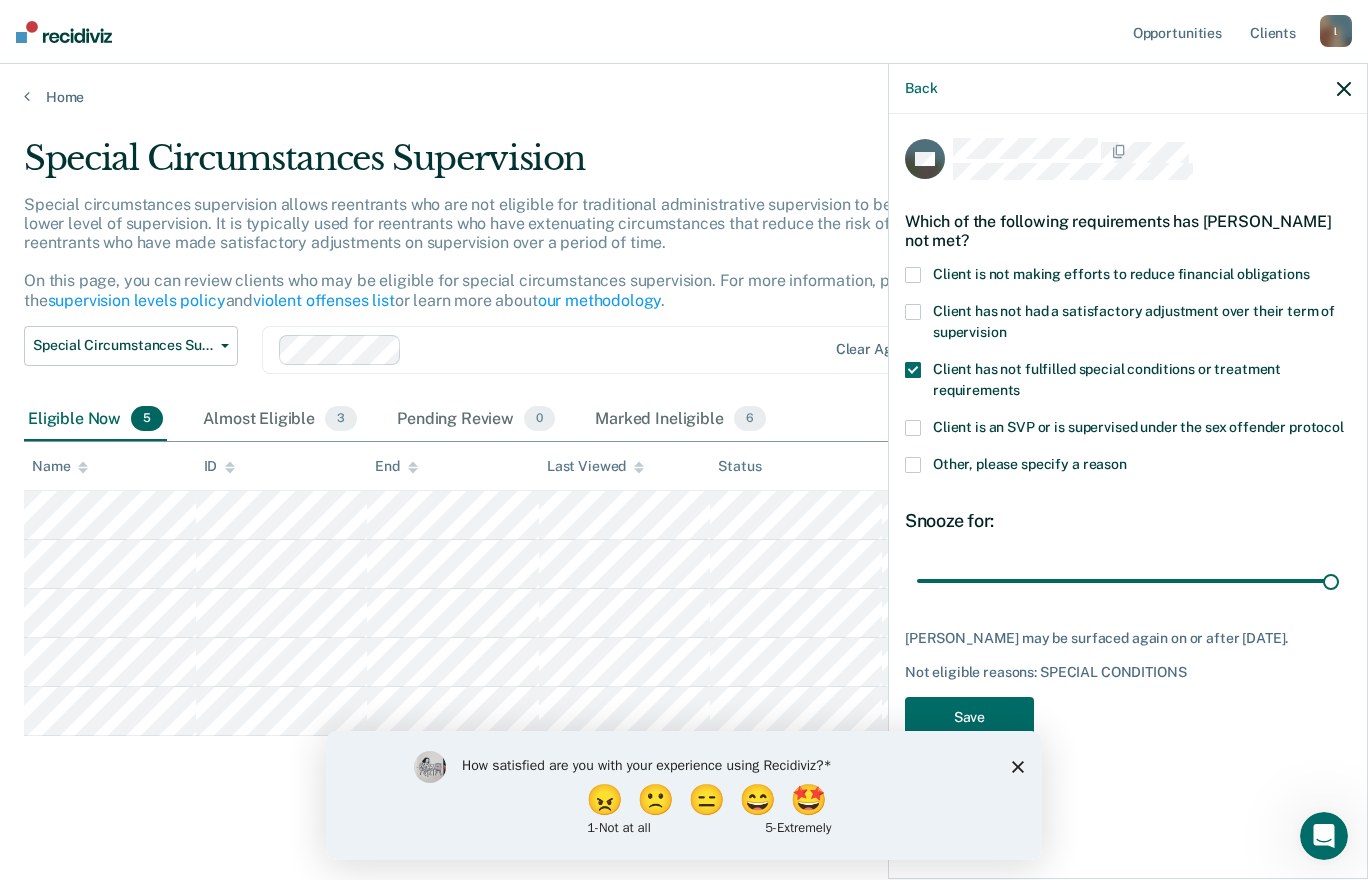 click on "How satisfied are you with your experience using Recidiviz? 😠 🙁 😑 😄 🤩 1  -  Not at all 5  -  Extremely" at bounding box center [684, 794] 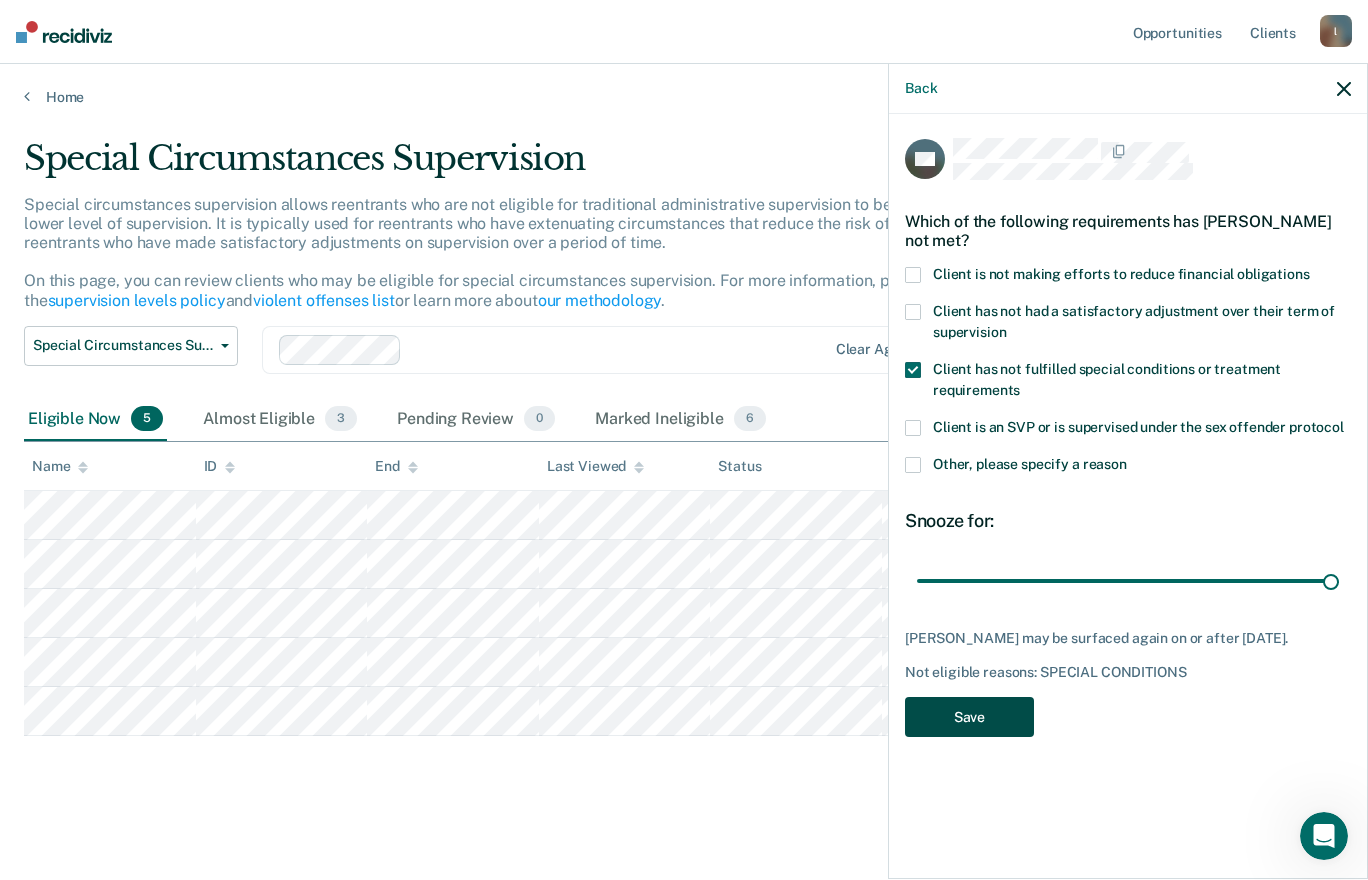 click on "Save" at bounding box center [969, 717] 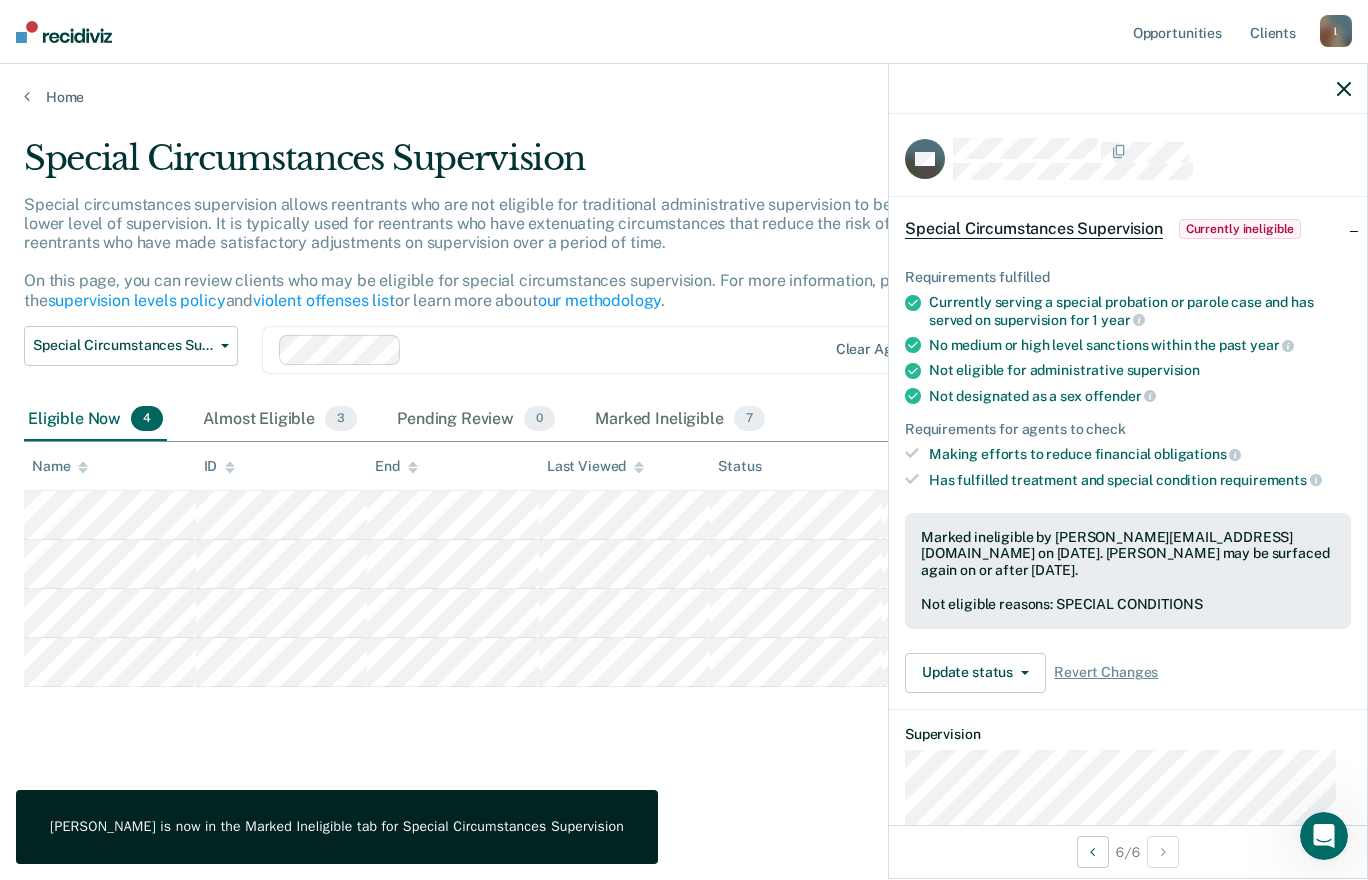 click on "Special Circumstances Supervision   Special circumstances supervision allows reentrants who are not eligible for traditional administrative supervision to be supervised at a lower level of supervision. It is typically used for reentrants who have extenuating circumstances that reduce the risk of re-offending or reentrants who have made satisfactory adjustments on supervision over a period of time. On this page, you can review clients who may be eligible for special circumstances supervision. For more information, please refer to the  supervision levels policy  and  violent offenses list  or learn more about  our methodology .  Special Circumstances Supervision Administrative Supervision Special Circumstances Supervision Clear   agents Eligible Now 4 Almost Eligible 3 Pending Review 0 Marked Ineligible 7
To pick up a draggable item, press the space bar.
While dragging, use the arrow keys to move the item.
Press space again to drop the item in its new position, or press escape to cancel.
Name ID" at bounding box center [684, 466] 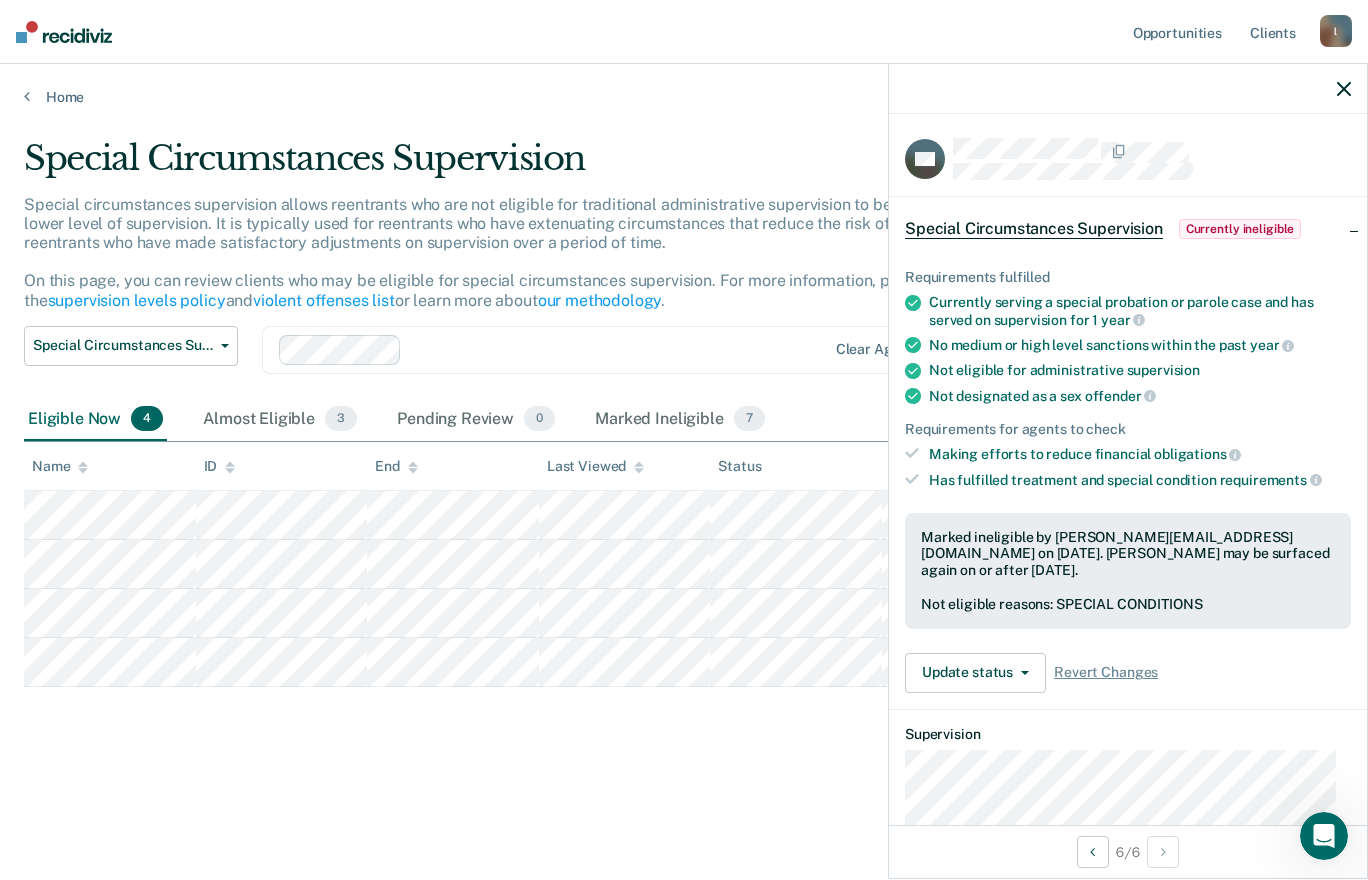 click 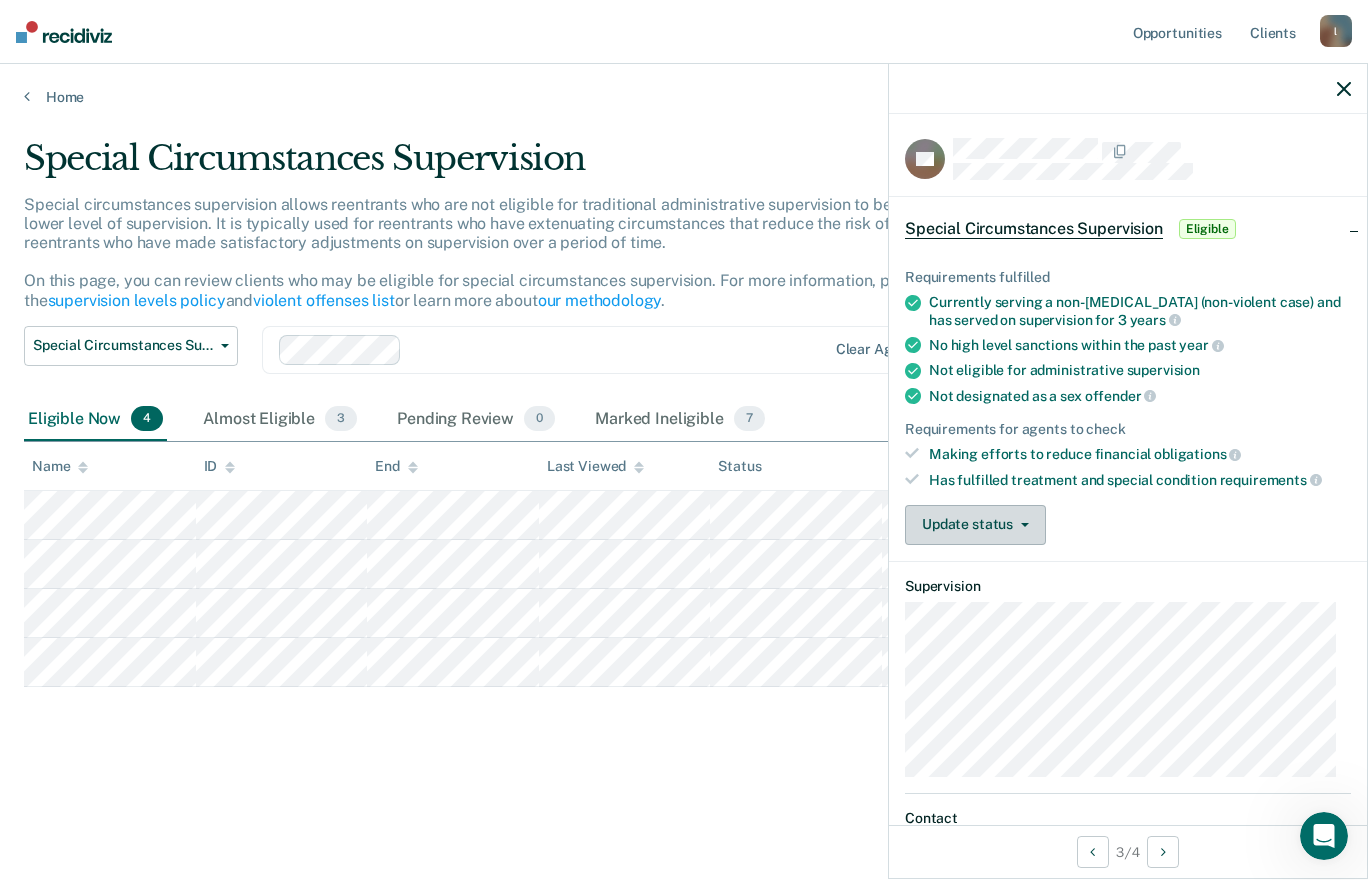 click on "Update status" at bounding box center (975, 525) 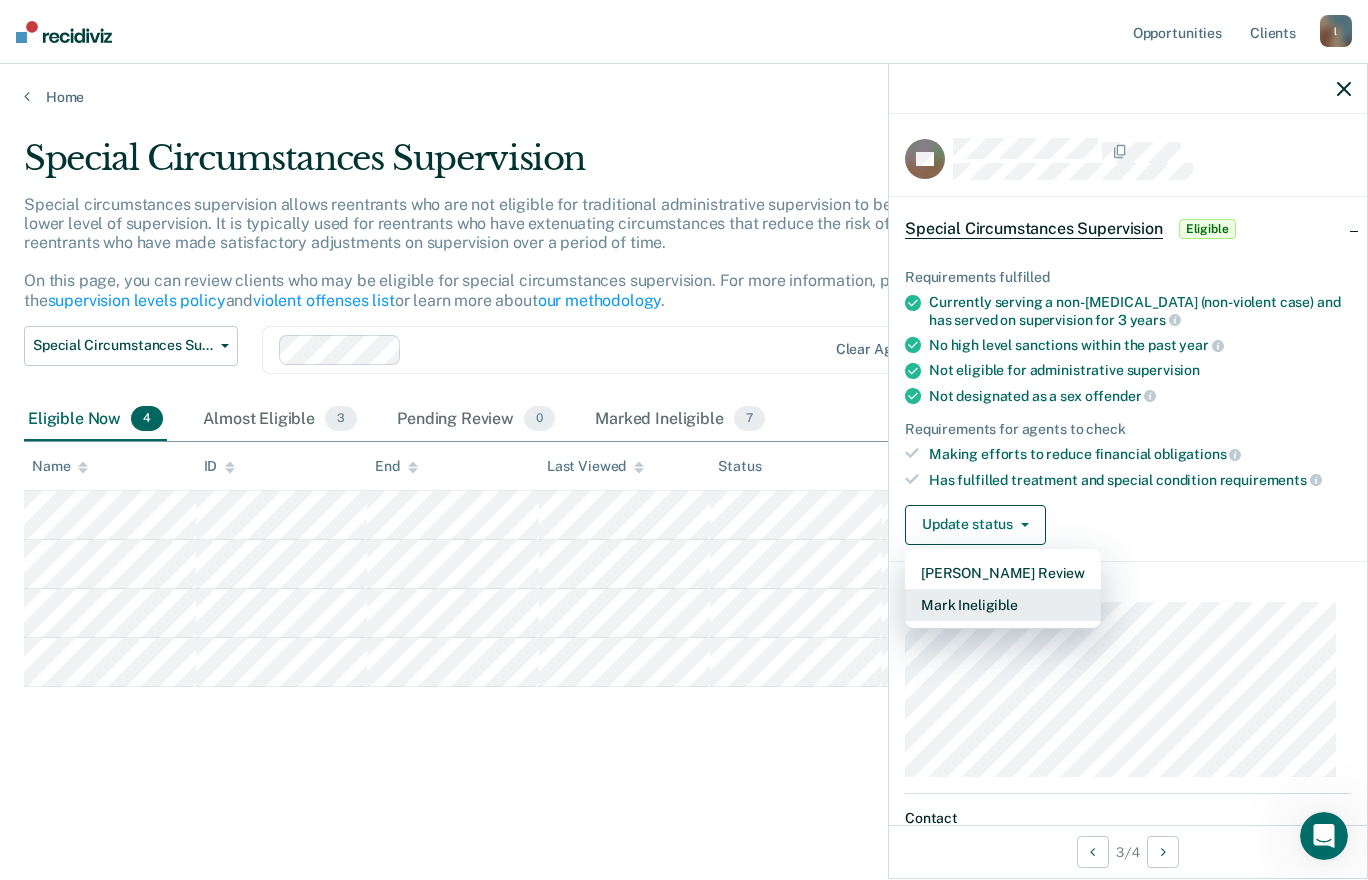 click on "Mark Ineligible" at bounding box center (1003, 605) 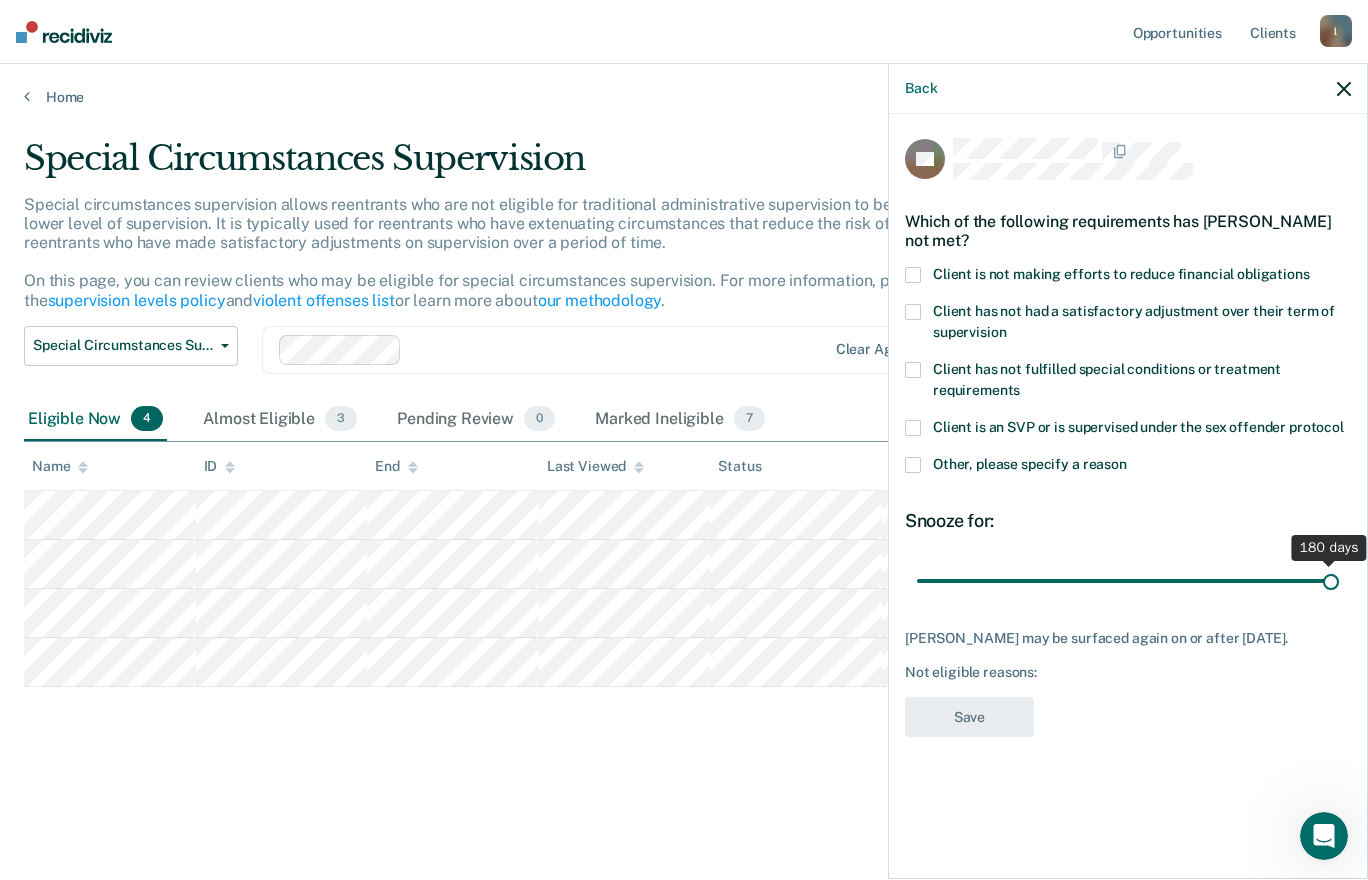 drag, startPoint x: 991, startPoint y: 580, endPoint x: 1370, endPoint y: 558, distance: 379.638 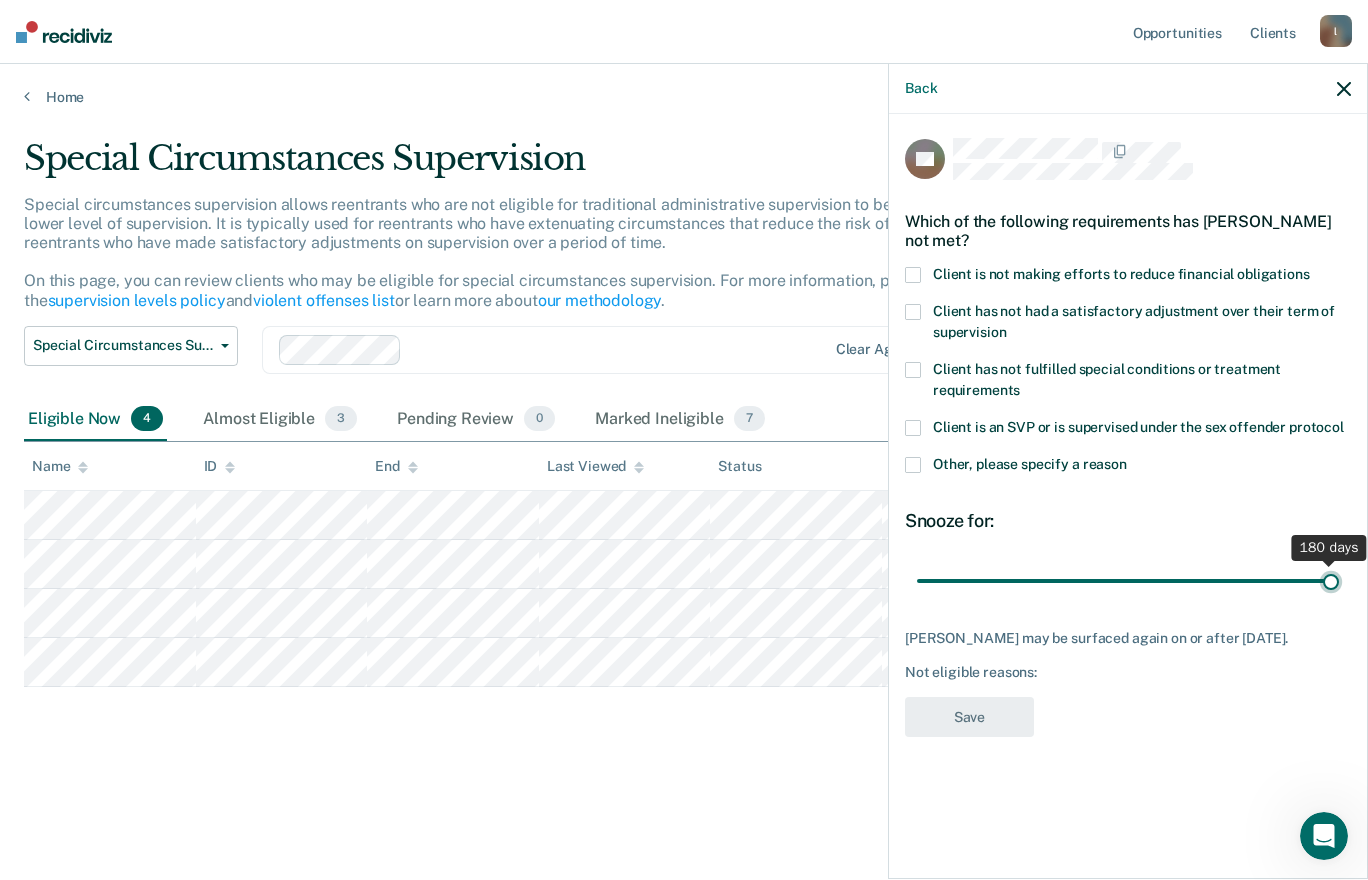 type on "180" 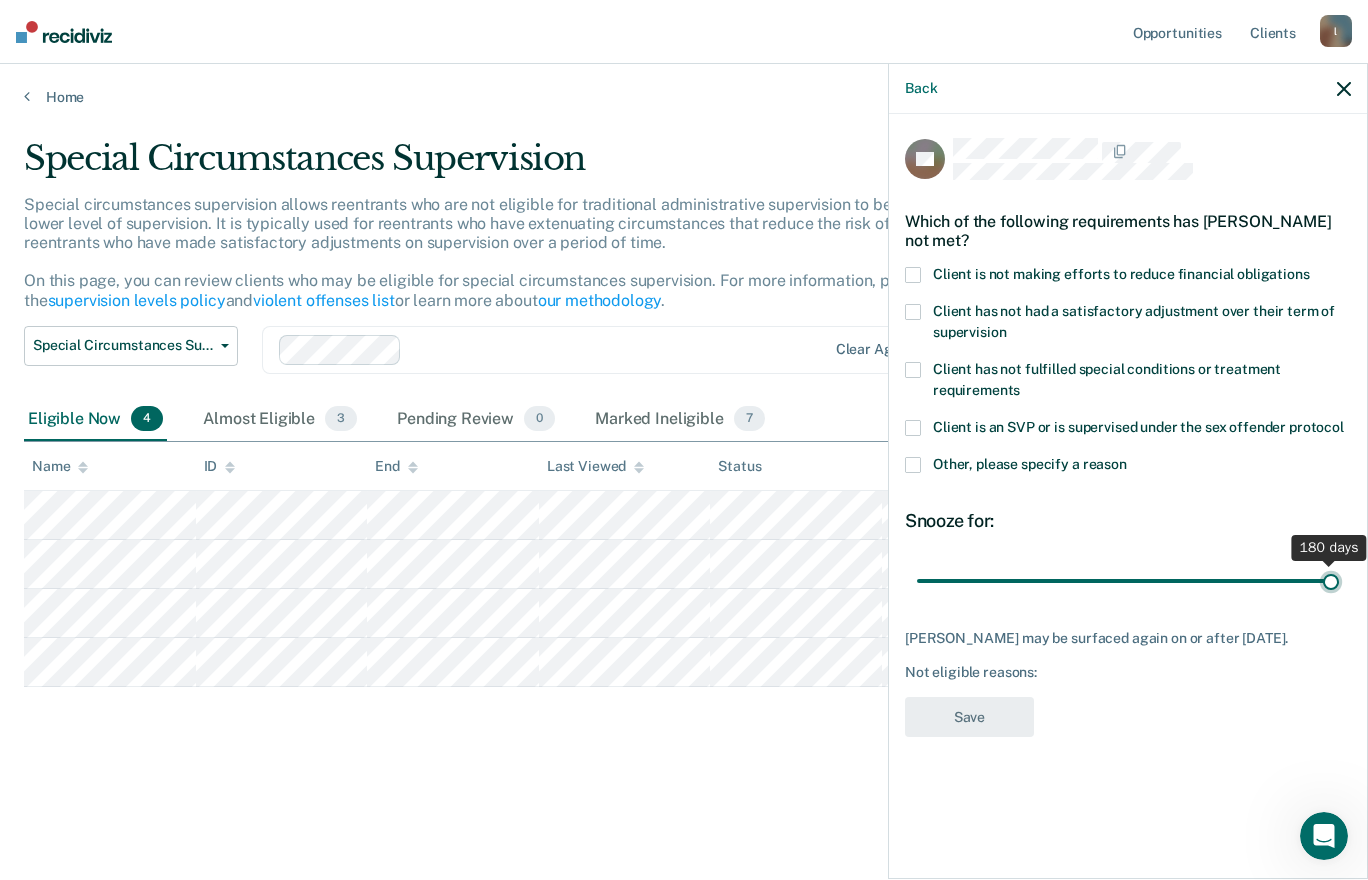 click at bounding box center (1128, 580) 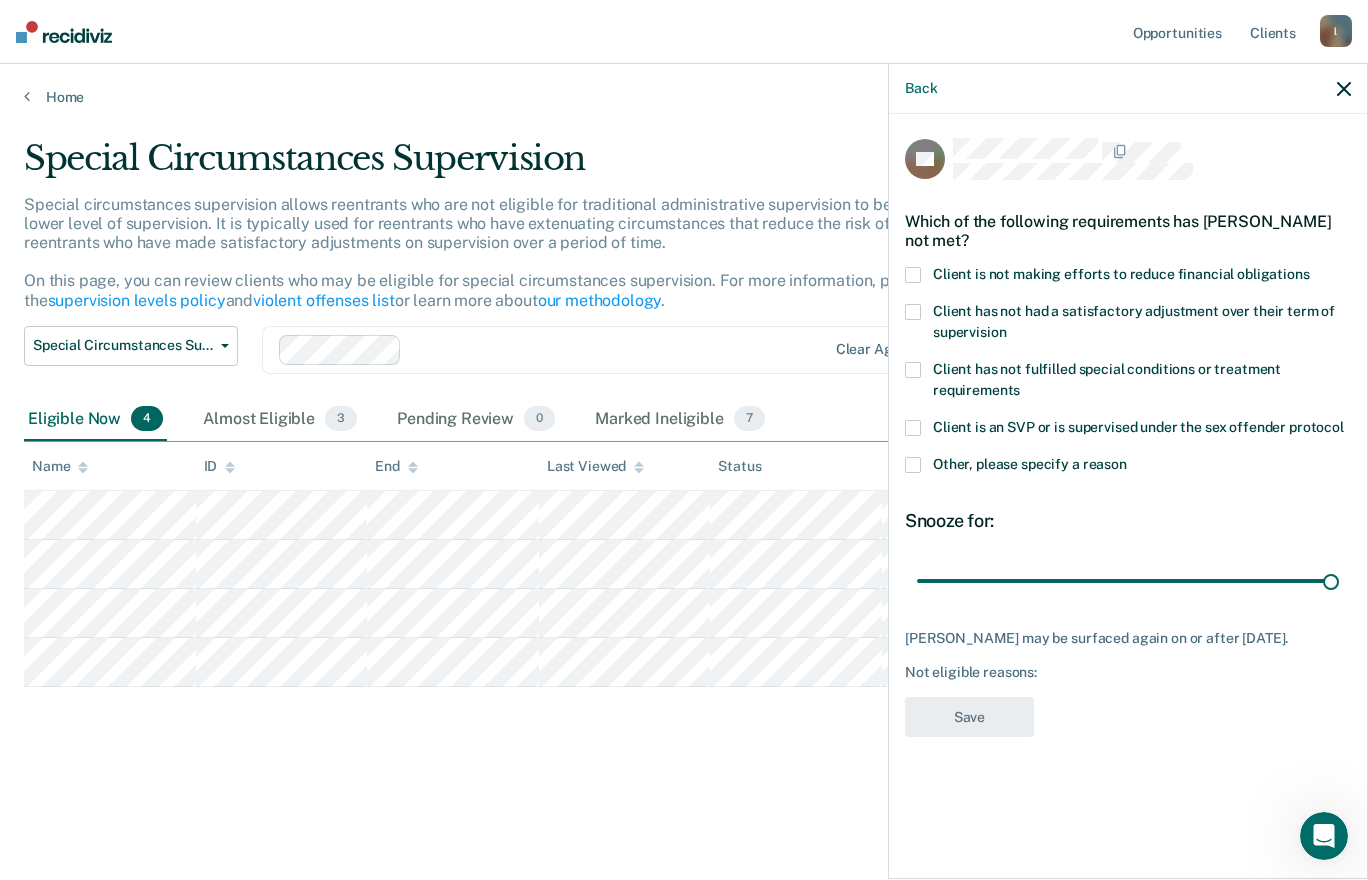 click 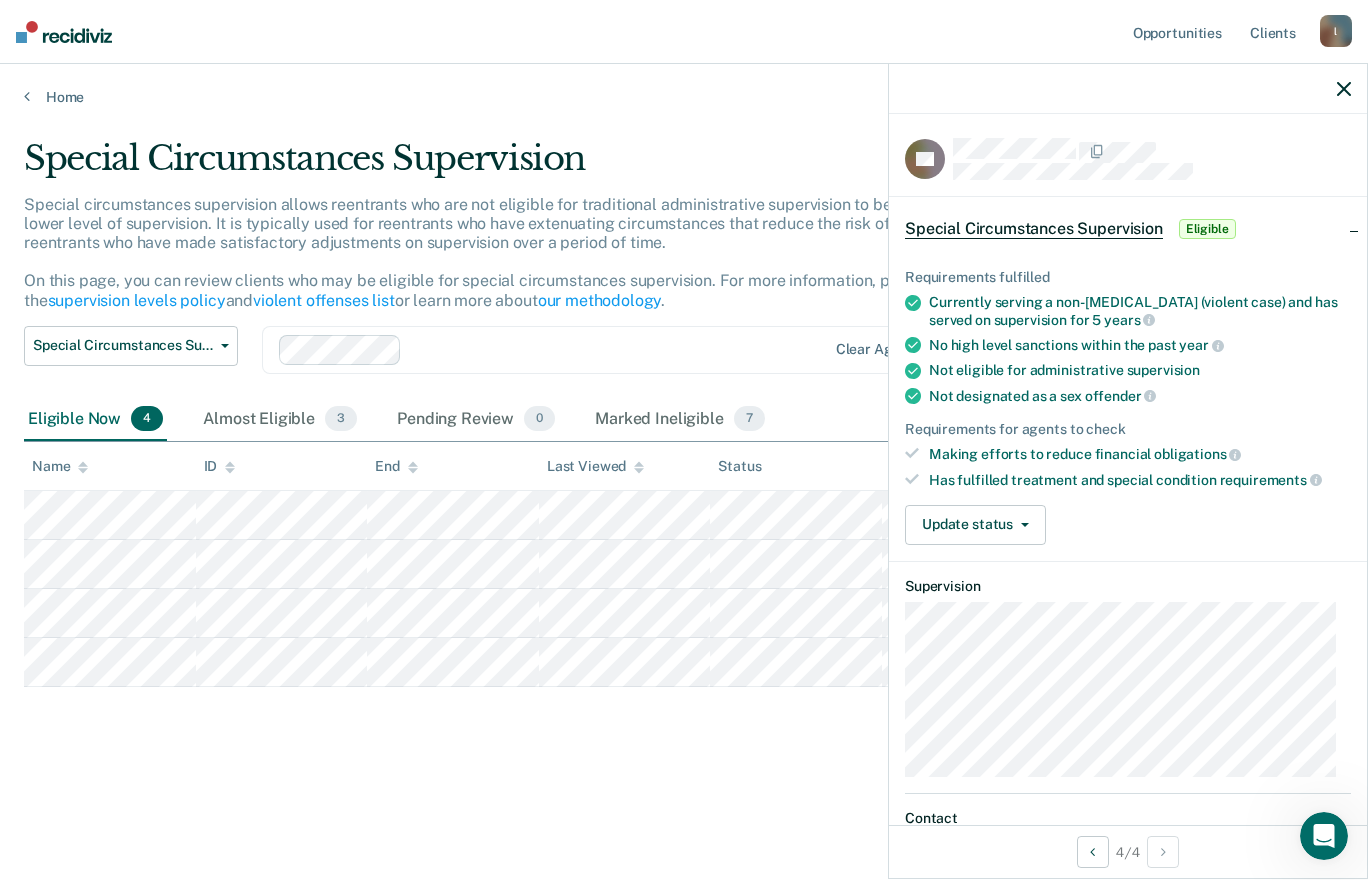 click on "Special Circumstances Supervision" at bounding box center [537, 166] 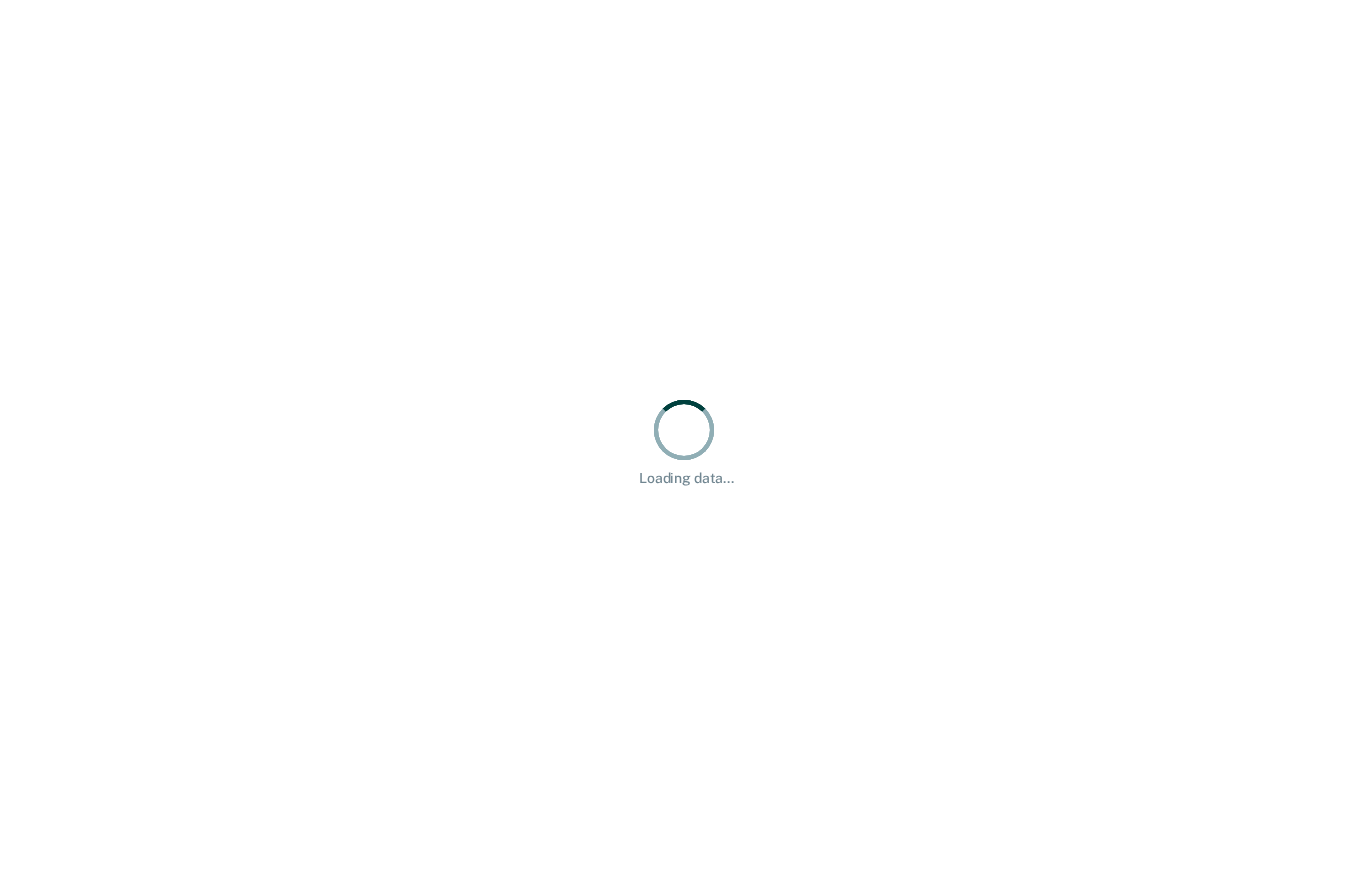 scroll, scrollTop: 0, scrollLeft: 0, axis: both 